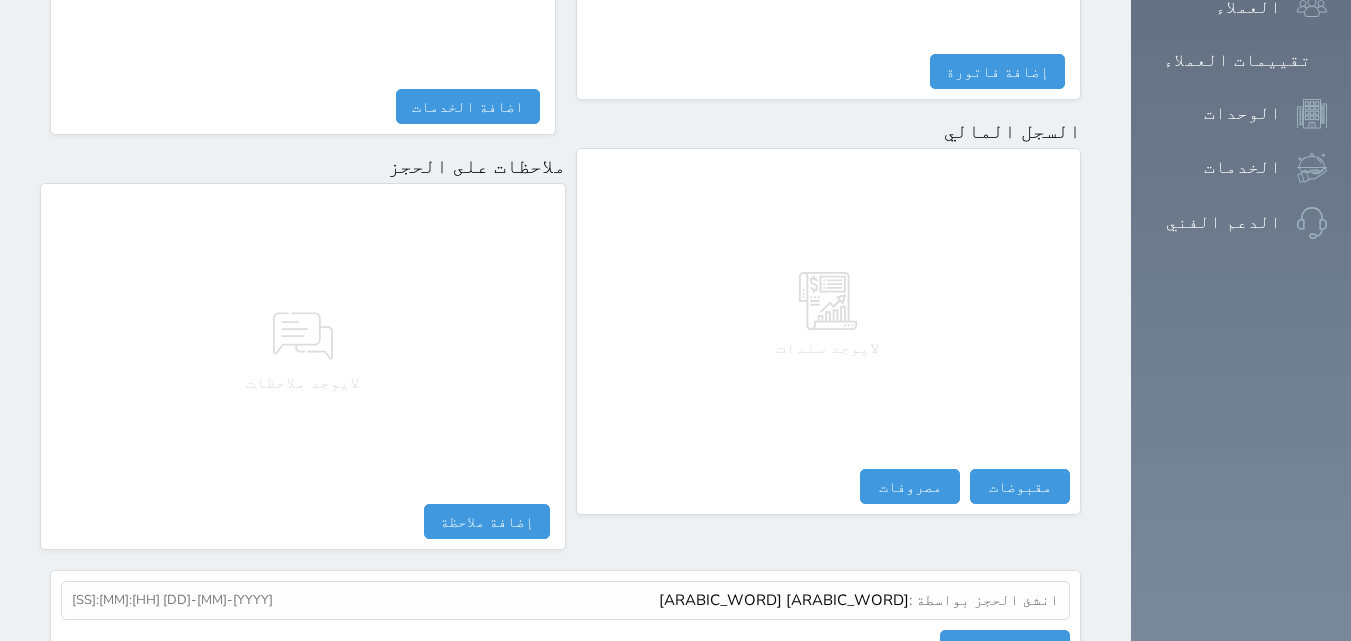 scroll, scrollTop: 1171, scrollLeft: 0, axis: vertical 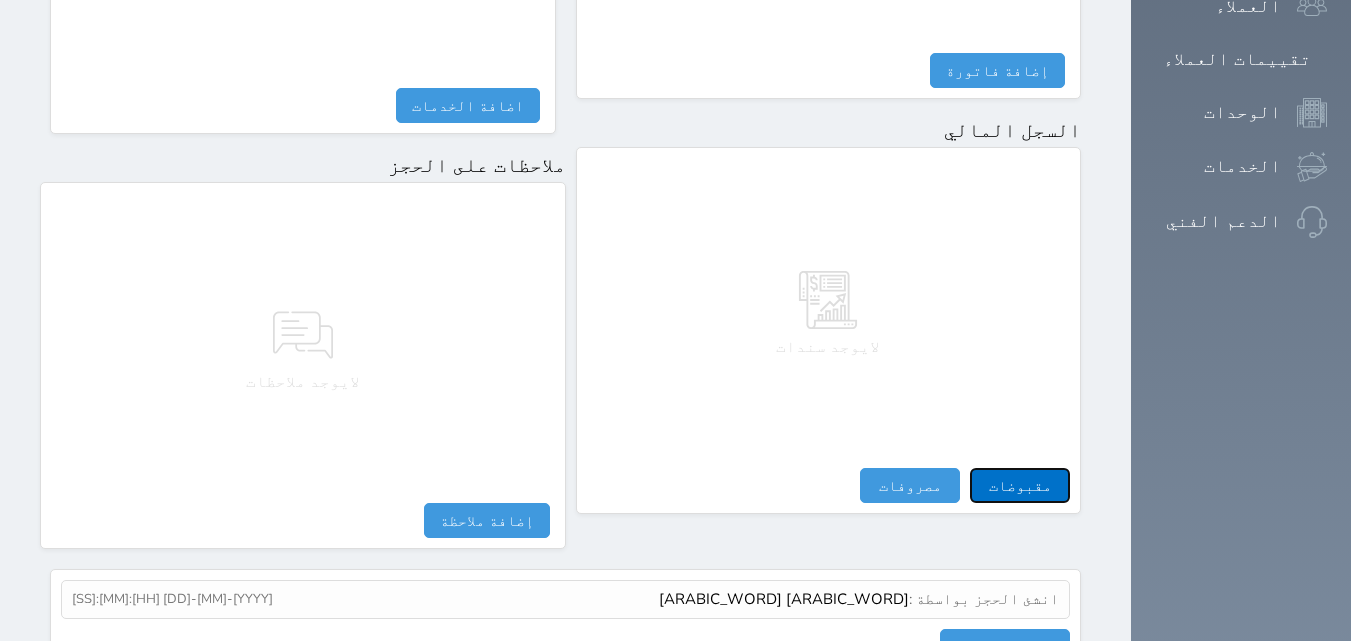click on "مقبوضات" at bounding box center (1020, 485) 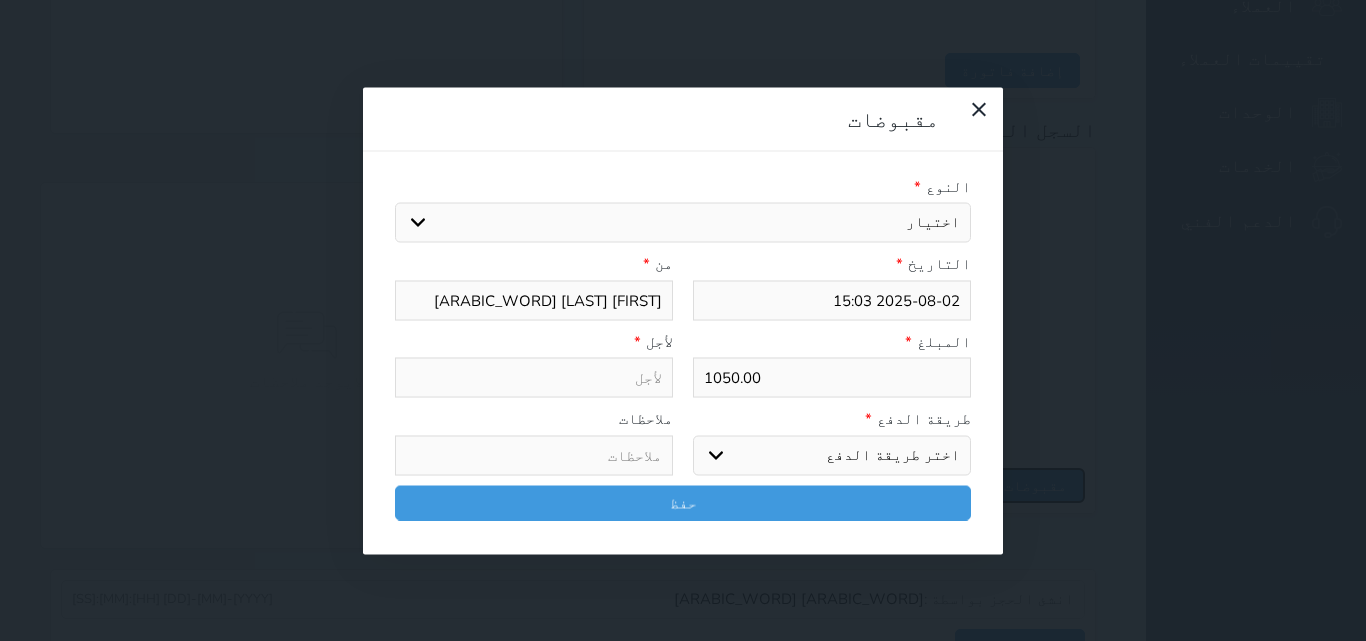 select 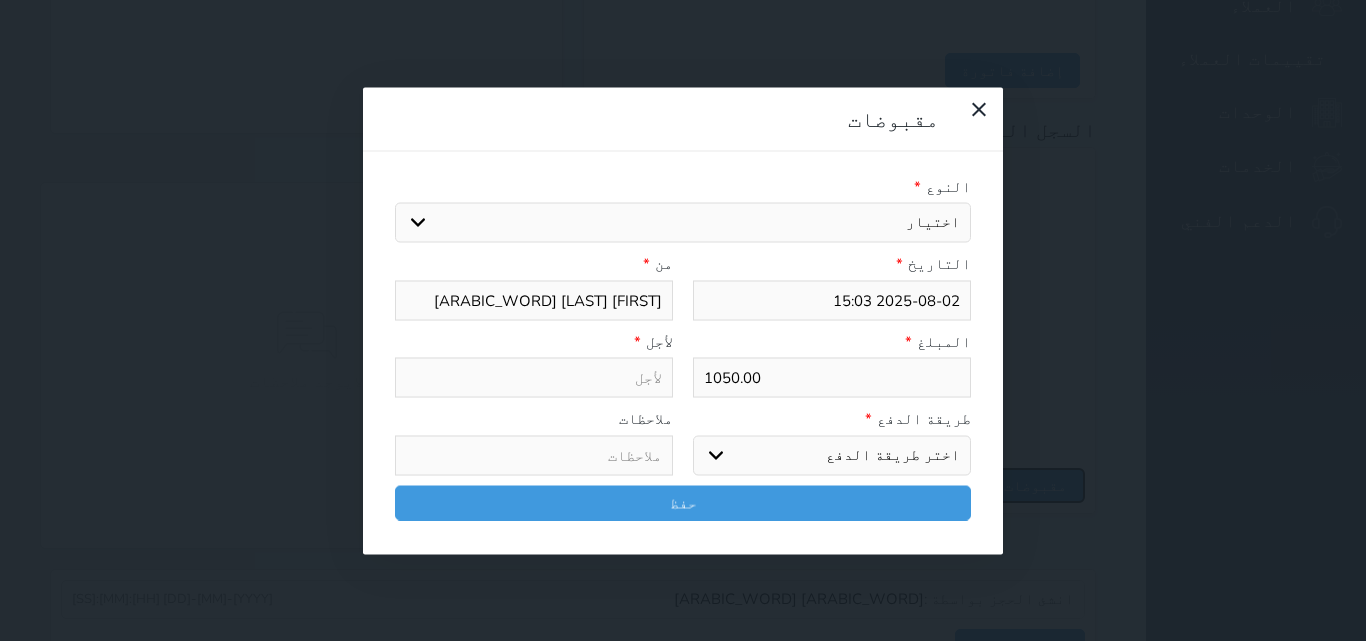 select 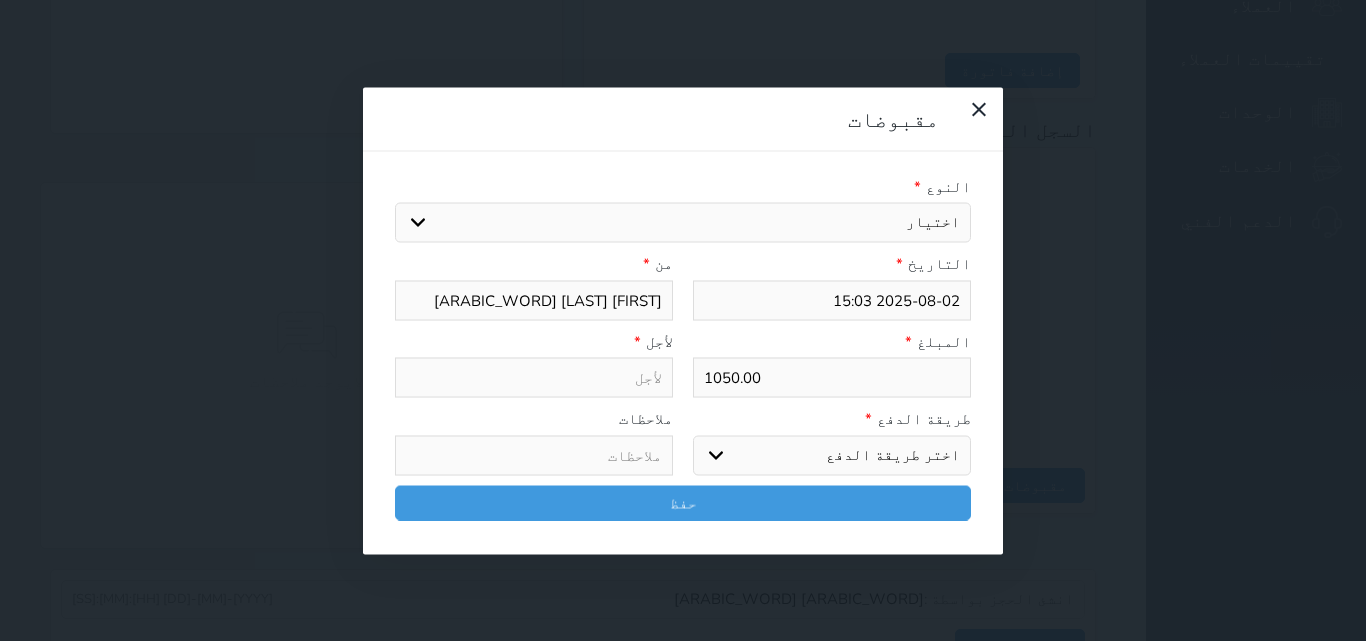 click on "اختيار   مقبوضات عامة قيمة إيجار فواتير تامين عربون لا ينطبق آخر مغسلة واي فاي - الإنترنت مواقف السيارات طعام الأغذية والمشروبات مشروبات المشروبات الباردة المشروبات الساخنة الإفطار غداء عشاء مخبز و كعك حمام سباحة الصالة الرياضية سبا و خدمات الجمال اختيار وإسقاط (خدمات النقل) ميني بار كابل - تلفزيون سرير إضافي تصفيف الشعر التسوق خدمات الجولات السياحية المنظمة خدمات الدليل السياحي" at bounding box center (683, 223) 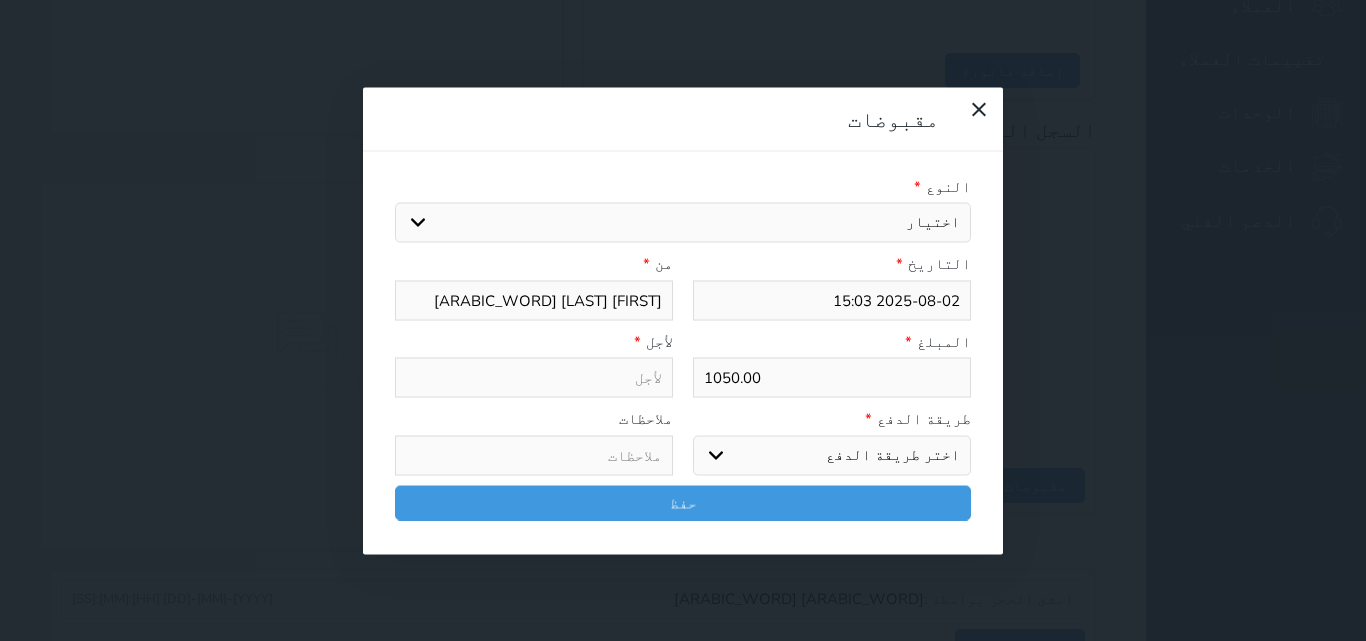 select on "95775" 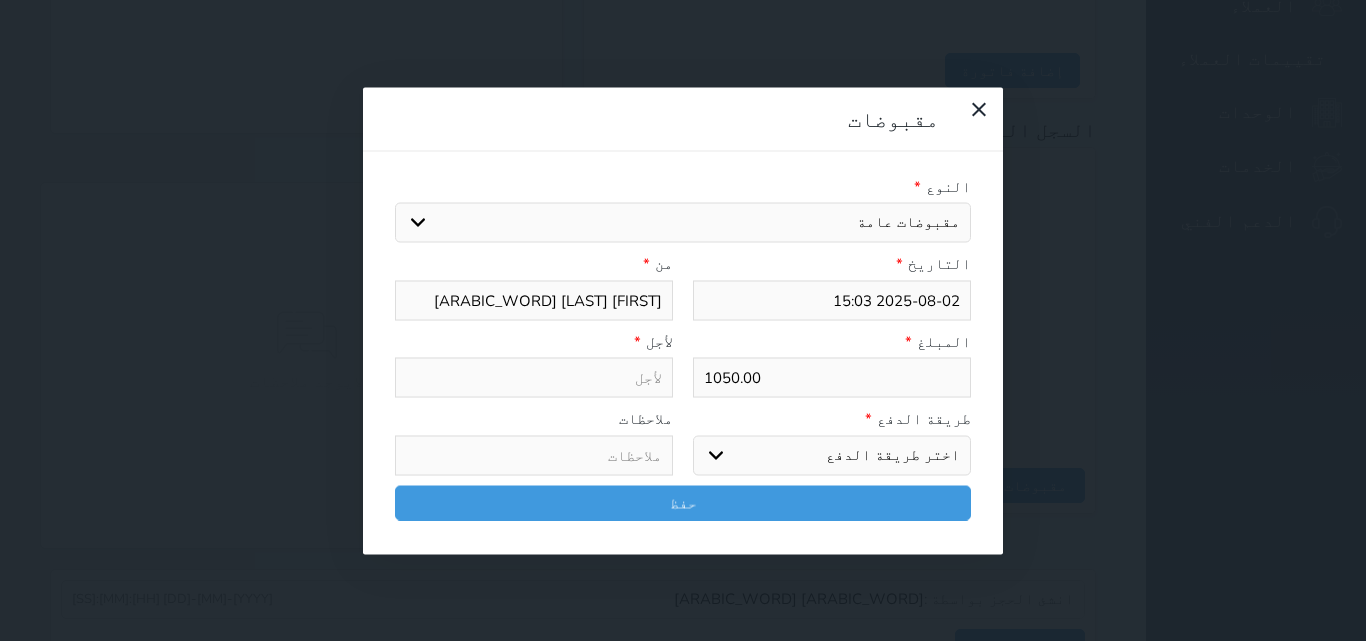 click on "اختيار   مقبوضات عامة قيمة إيجار فواتير تامين عربون لا ينطبق آخر مغسلة واي فاي - الإنترنت مواقف السيارات طعام الأغذية والمشروبات مشروبات المشروبات الباردة المشروبات الساخنة الإفطار غداء عشاء مخبز و كعك حمام سباحة الصالة الرياضية سبا و خدمات الجمال اختيار وإسقاط (خدمات النقل) ميني بار كابل - تلفزيون سرير إضافي تصفيف الشعر التسوق خدمات الجولات السياحية المنظمة خدمات الدليل السياحي" at bounding box center (683, 223) 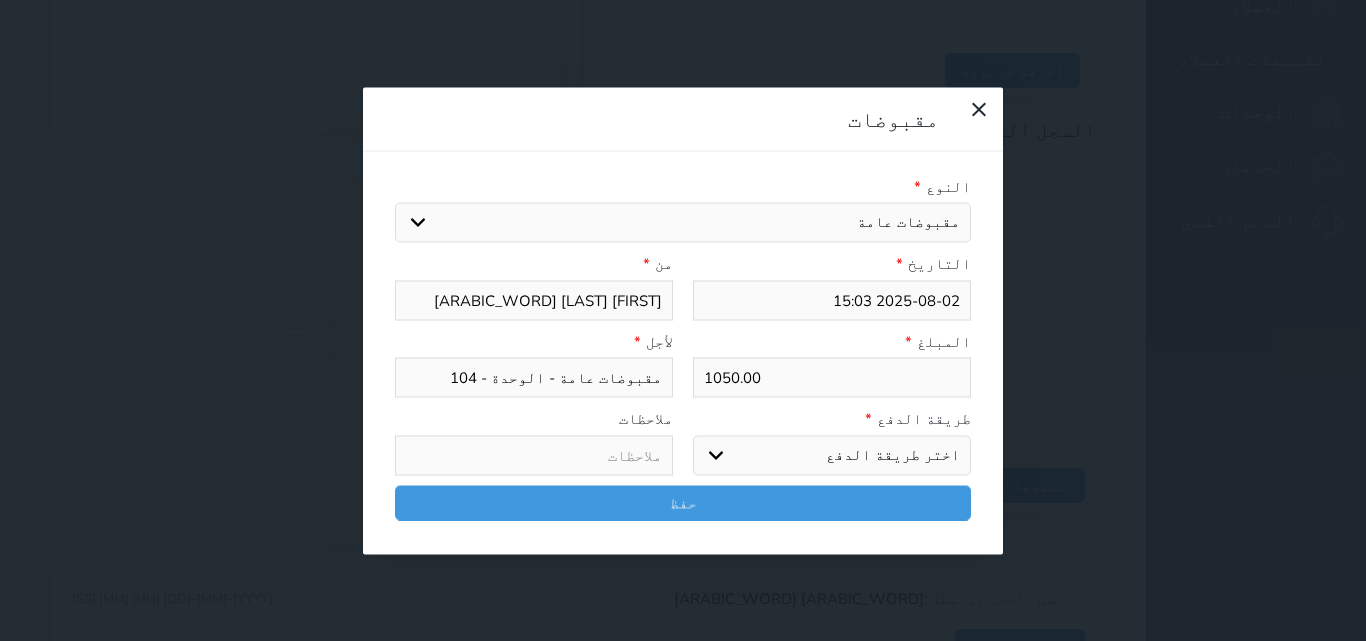 click on "اختيار   مقبوضات عامة قيمة إيجار فواتير تامين عربون لا ينطبق آخر مغسلة واي فاي - الإنترنت مواقف السيارات طعام الأغذية والمشروبات مشروبات المشروبات الباردة المشروبات الساخنة الإفطار غداء عشاء مخبز و كعك حمام سباحة الصالة الرياضية سبا و خدمات الجمال اختيار وإسقاط (خدمات النقل) ميني بار كابل - تلفزيون سرير إضافي تصفيف الشعر التسوق خدمات الجولات السياحية المنظمة خدمات الدليل السياحي" at bounding box center [683, 223] 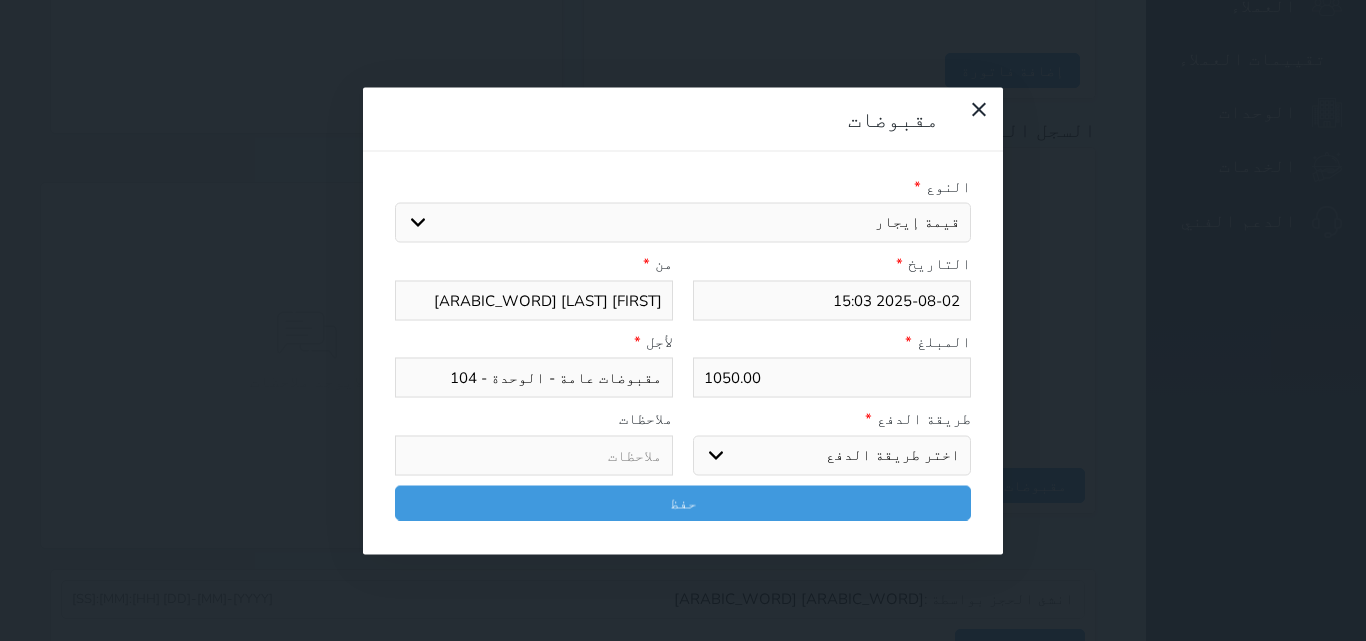 click on "اختيار   مقبوضات عامة قيمة إيجار فواتير تامين عربون لا ينطبق آخر مغسلة واي فاي - الإنترنت مواقف السيارات طعام الأغذية والمشروبات مشروبات المشروبات الباردة المشروبات الساخنة الإفطار غداء عشاء مخبز و كعك حمام سباحة الصالة الرياضية سبا و خدمات الجمال اختيار وإسقاط (خدمات النقل) ميني بار كابل - تلفزيون سرير إضافي تصفيف الشعر التسوق خدمات الجولات السياحية المنظمة خدمات الدليل السياحي" at bounding box center [683, 223] 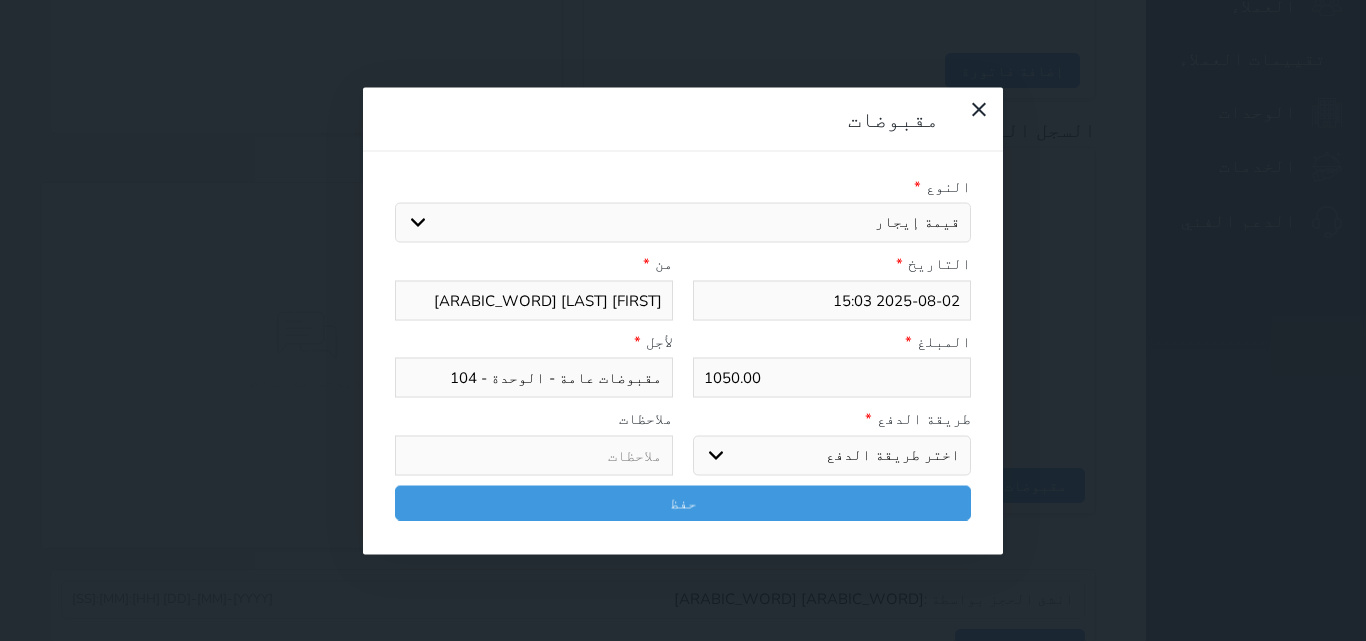 type on "قيمة إيجار - الوحدة - 104" 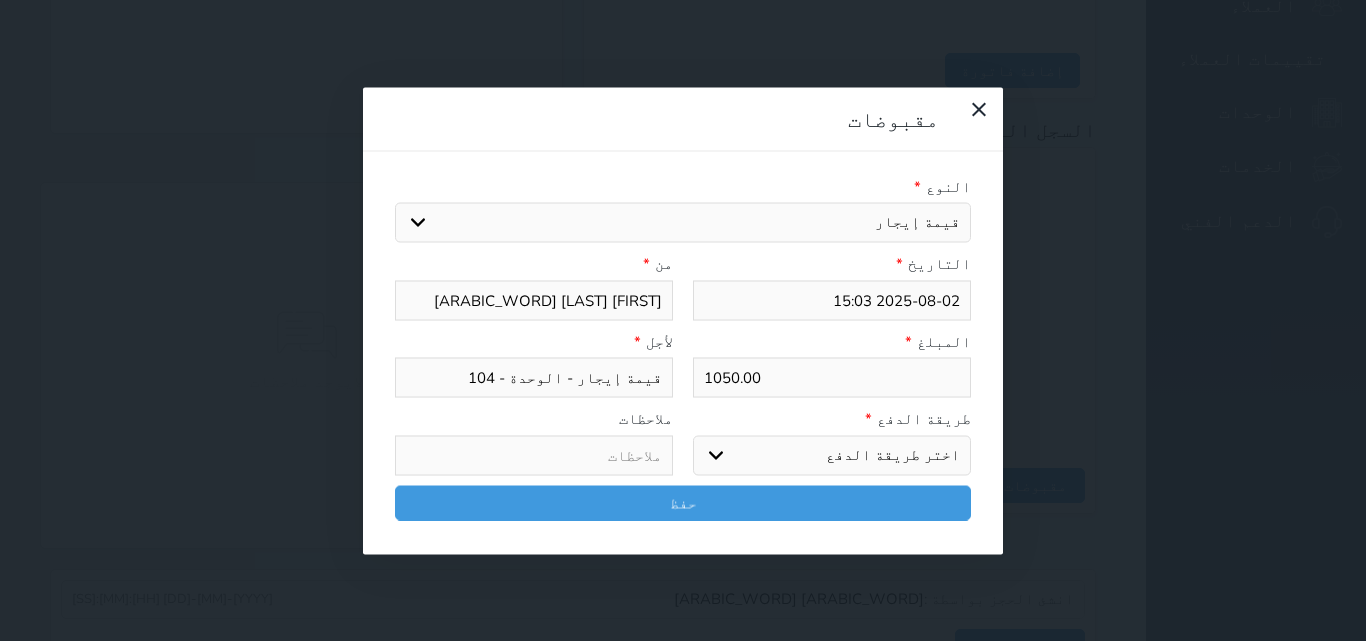 click on "اختر طريقة الدفع   دفع نقدى   تحويل بنكى   مدى   بطاقة ائتمان   آجل" at bounding box center (832, 455) 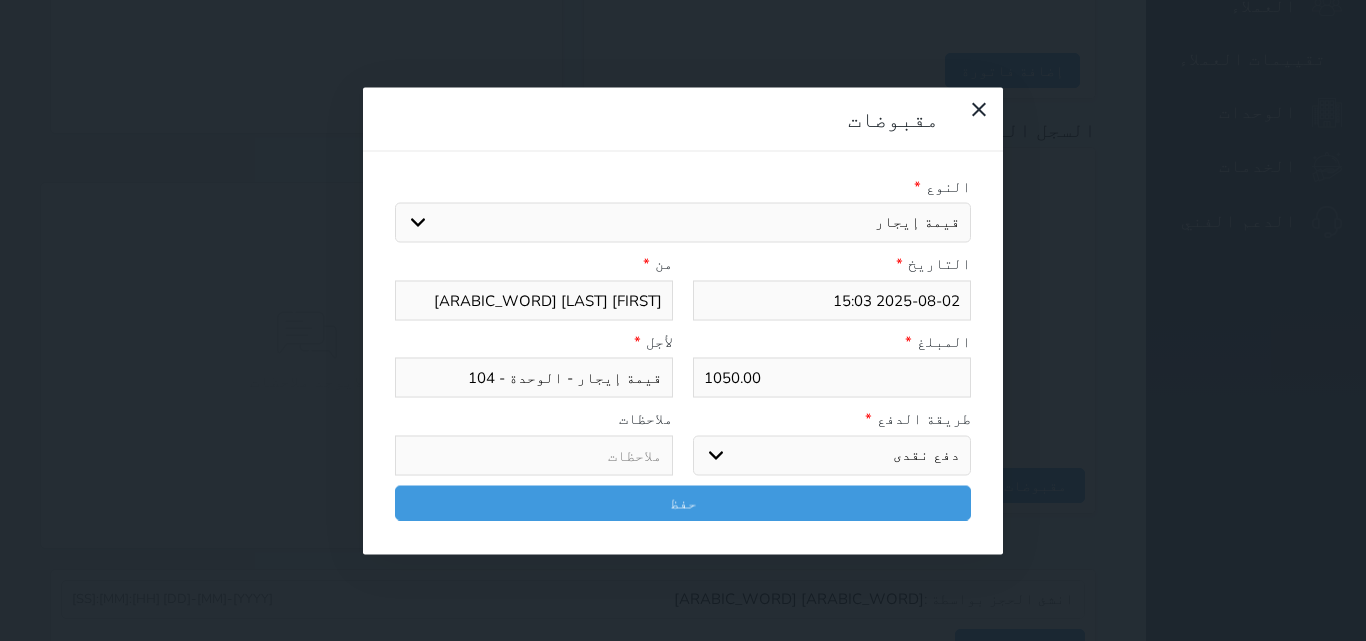 click on "اختر طريقة الدفع   دفع نقدى   تحويل بنكى   مدى   بطاقة ائتمان   آجل" at bounding box center (832, 455) 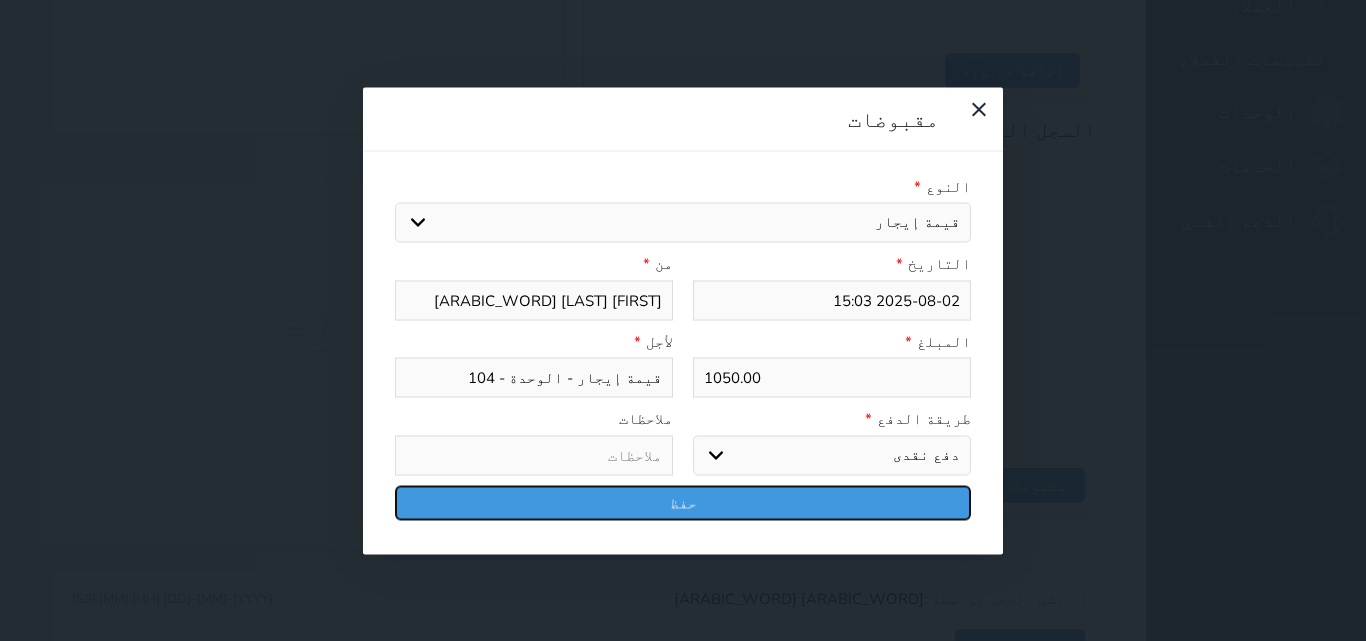 click on "حفظ" at bounding box center (683, 502) 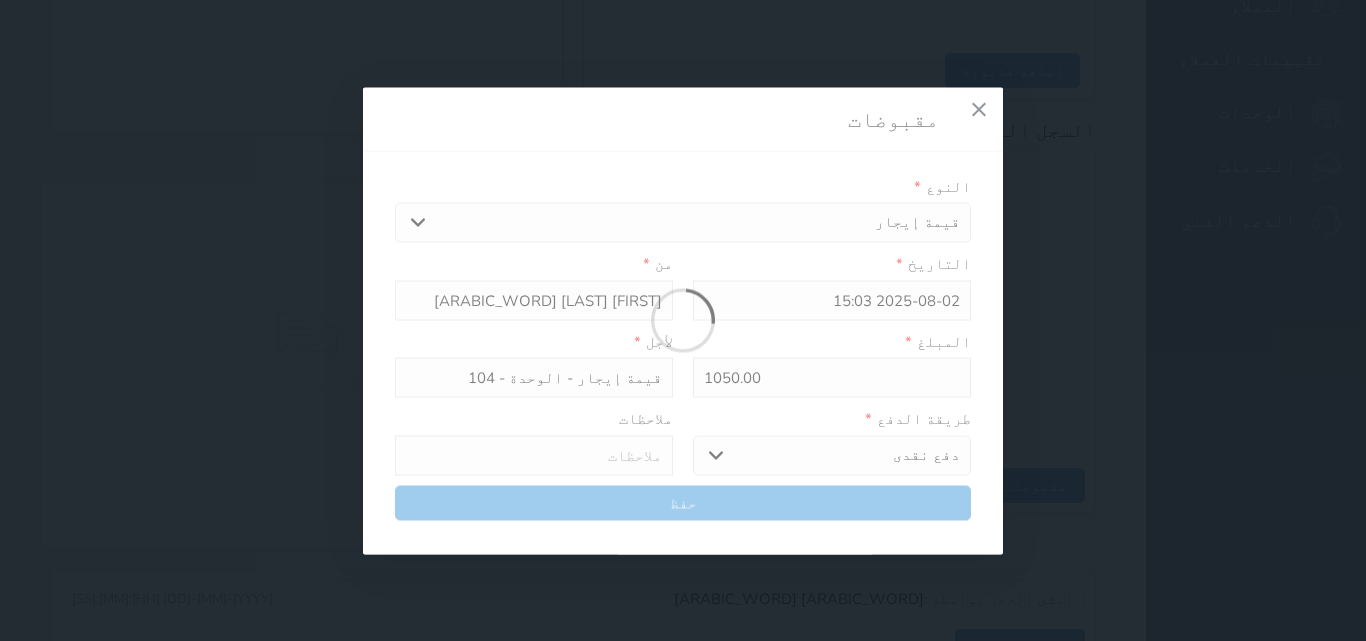 select 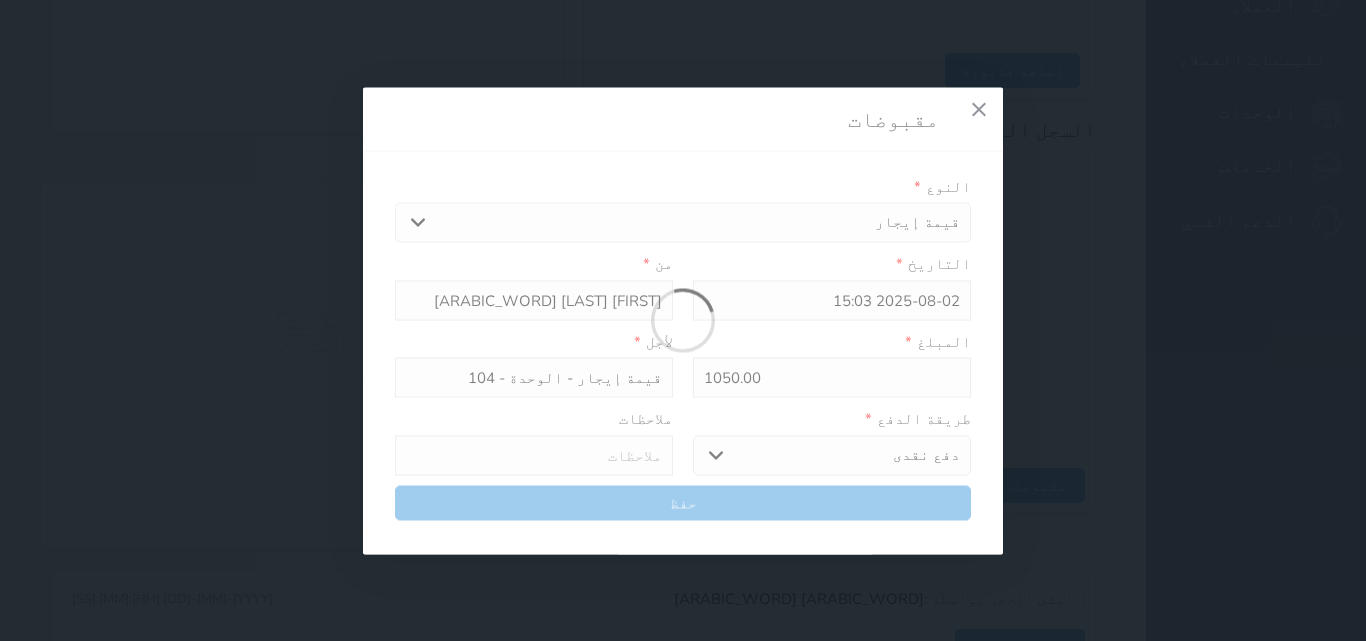 type 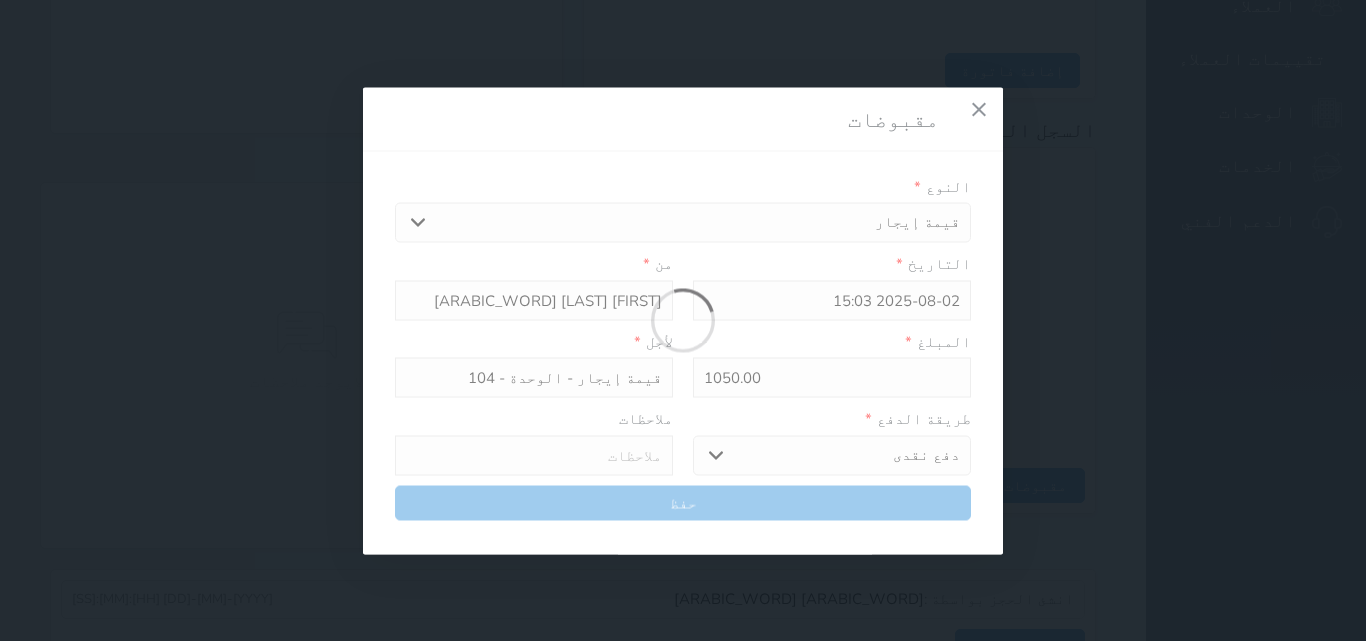 type on "0" 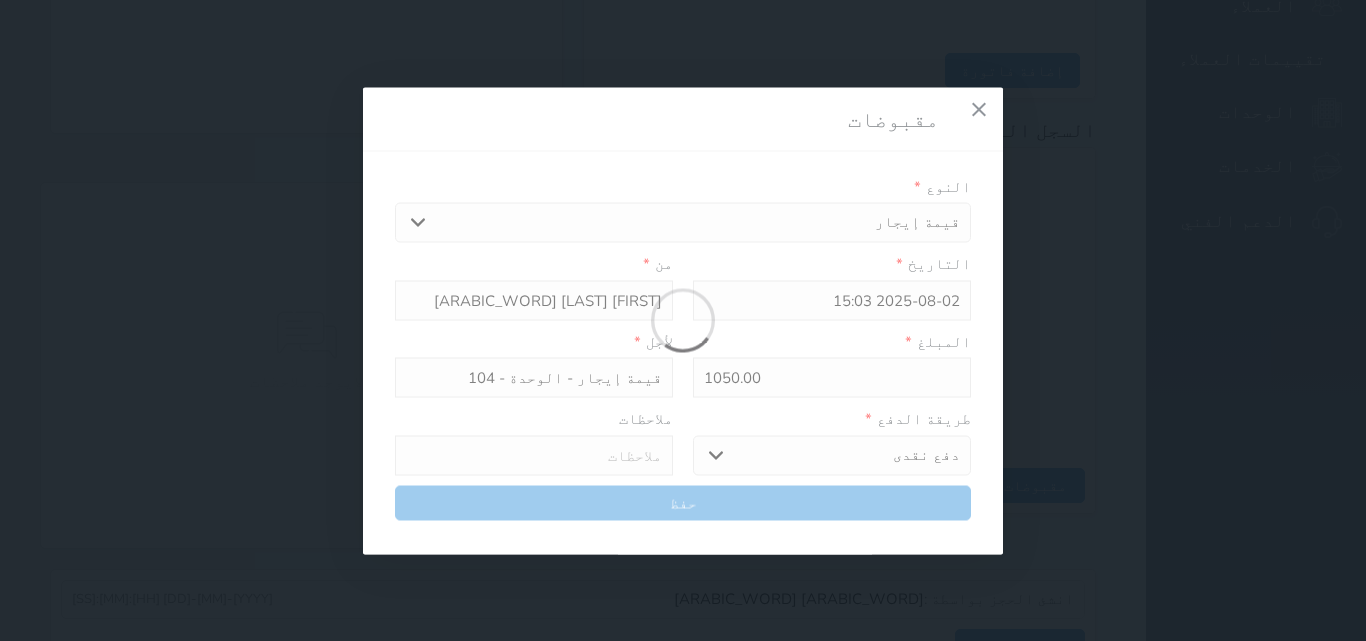 select 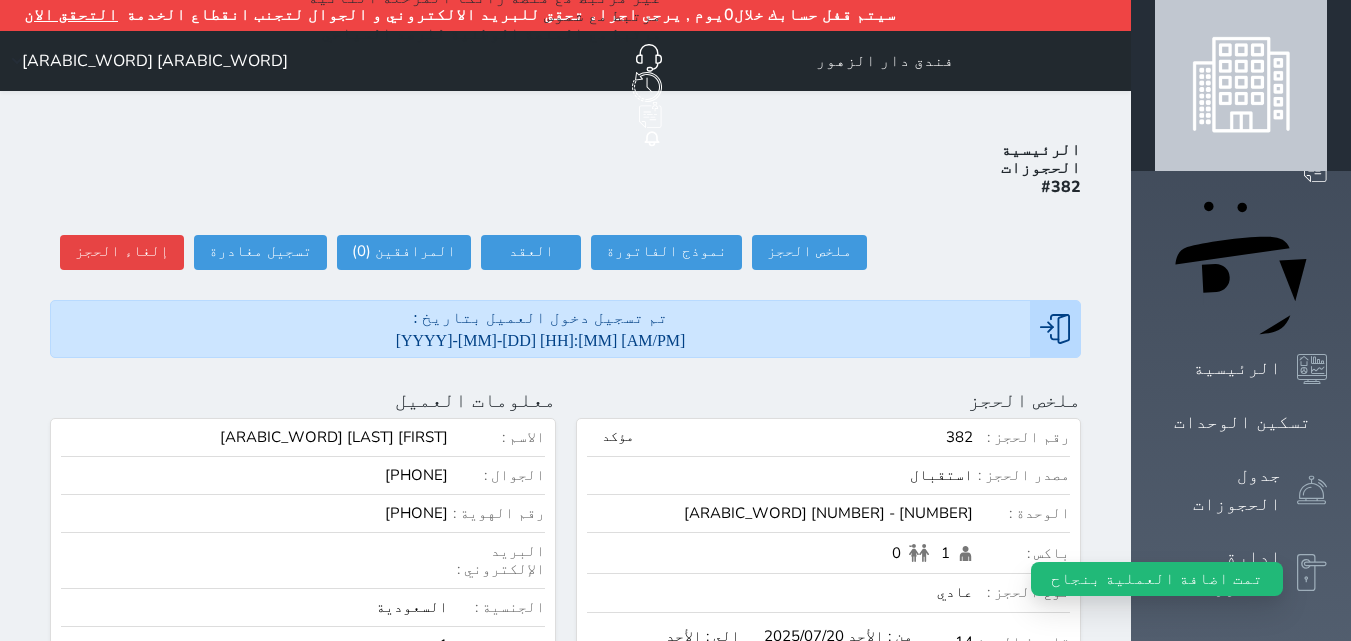 scroll, scrollTop: 0, scrollLeft: 0, axis: both 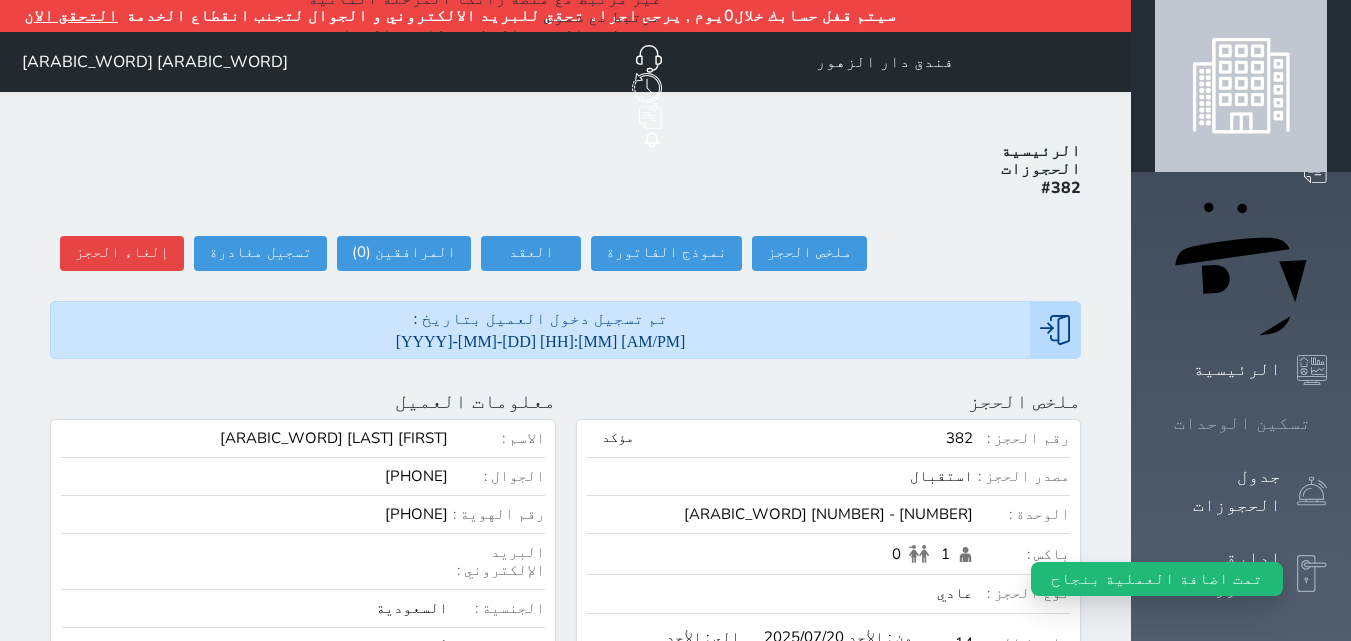 click 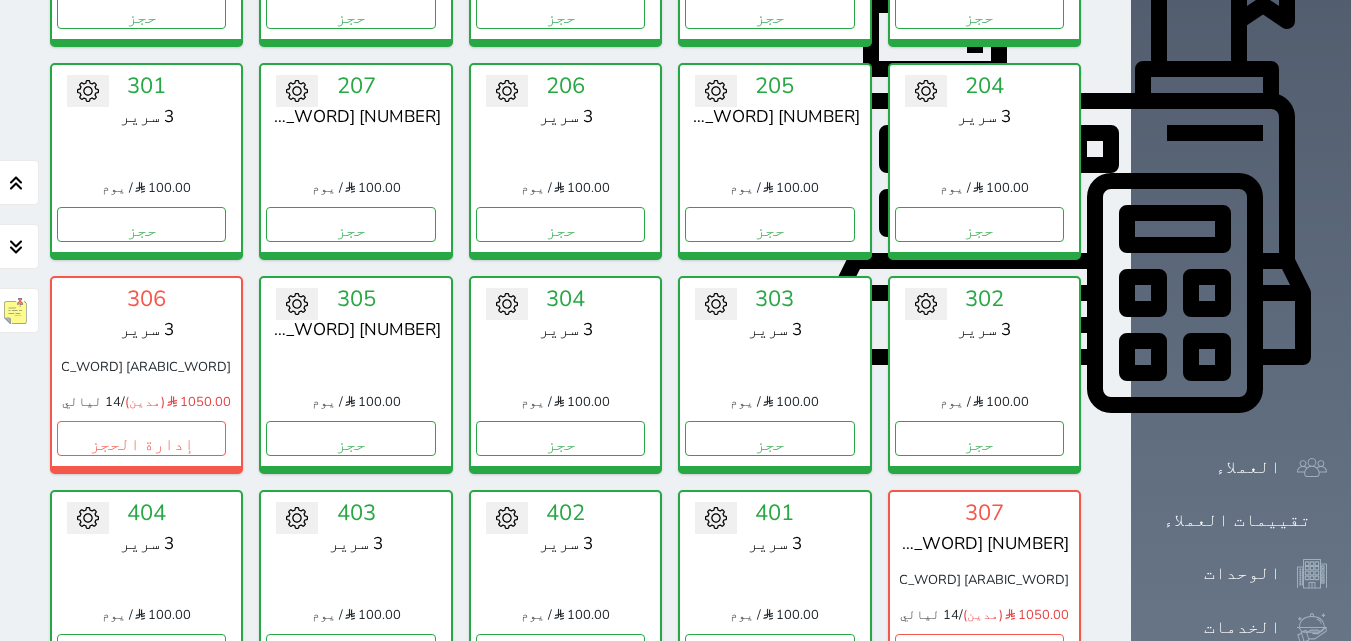 scroll, scrollTop: 810, scrollLeft: 0, axis: vertical 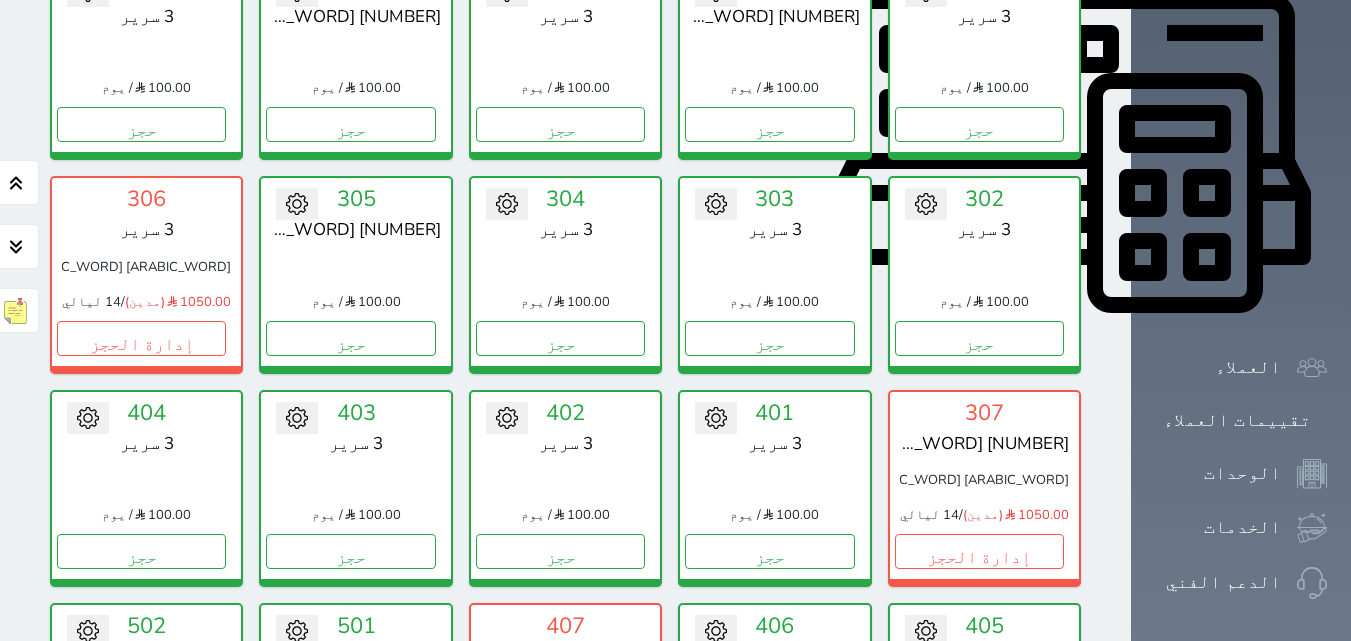 click on "إدارة الحجز" at bounding box center [560, 764] 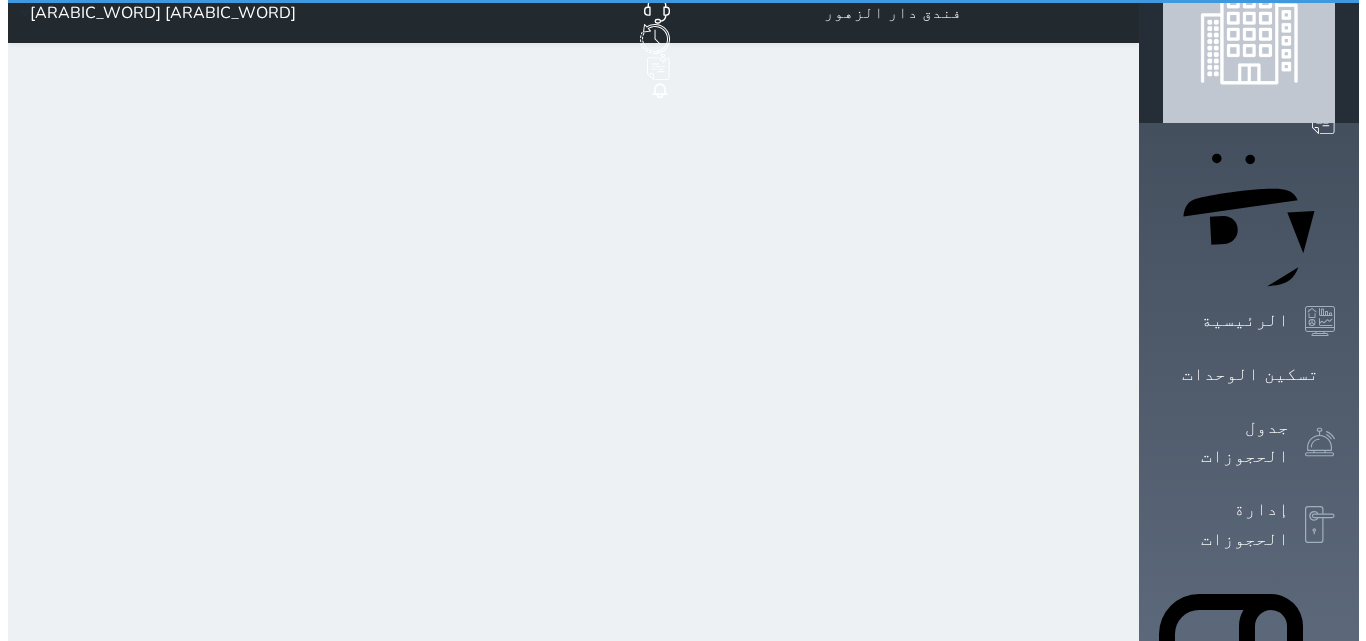 scroll, scrollTop: 0, scrollLeft: 0, axis: both 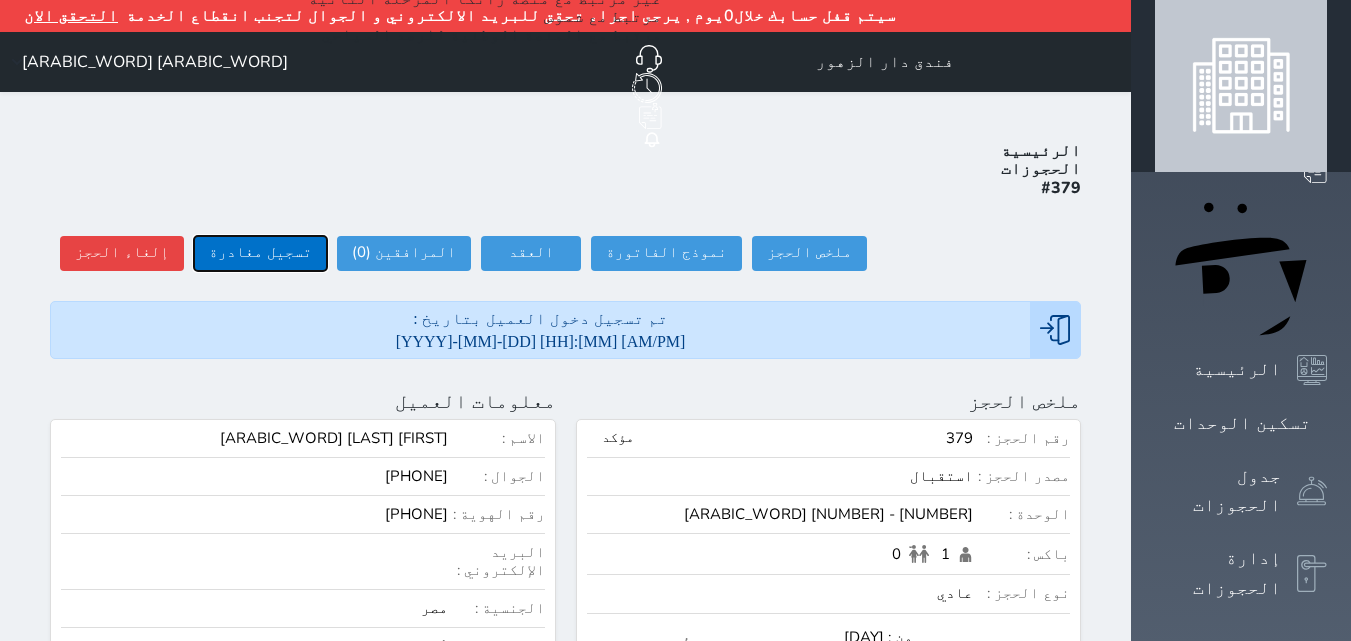 click on "تسجيل مغادرة" at bounding box center (260, 253) 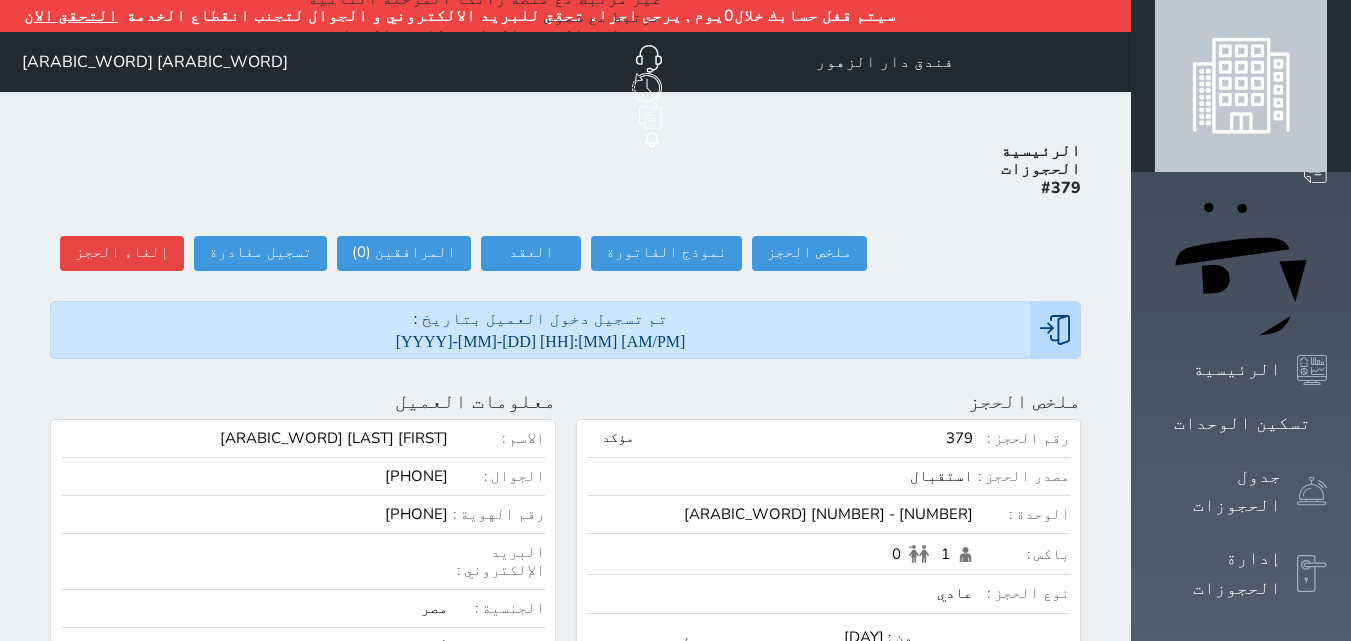 drag, startPoint x: 185, startPoint y: 192, endPoint x: 205, endPoint y: 186, distance: 20.880613 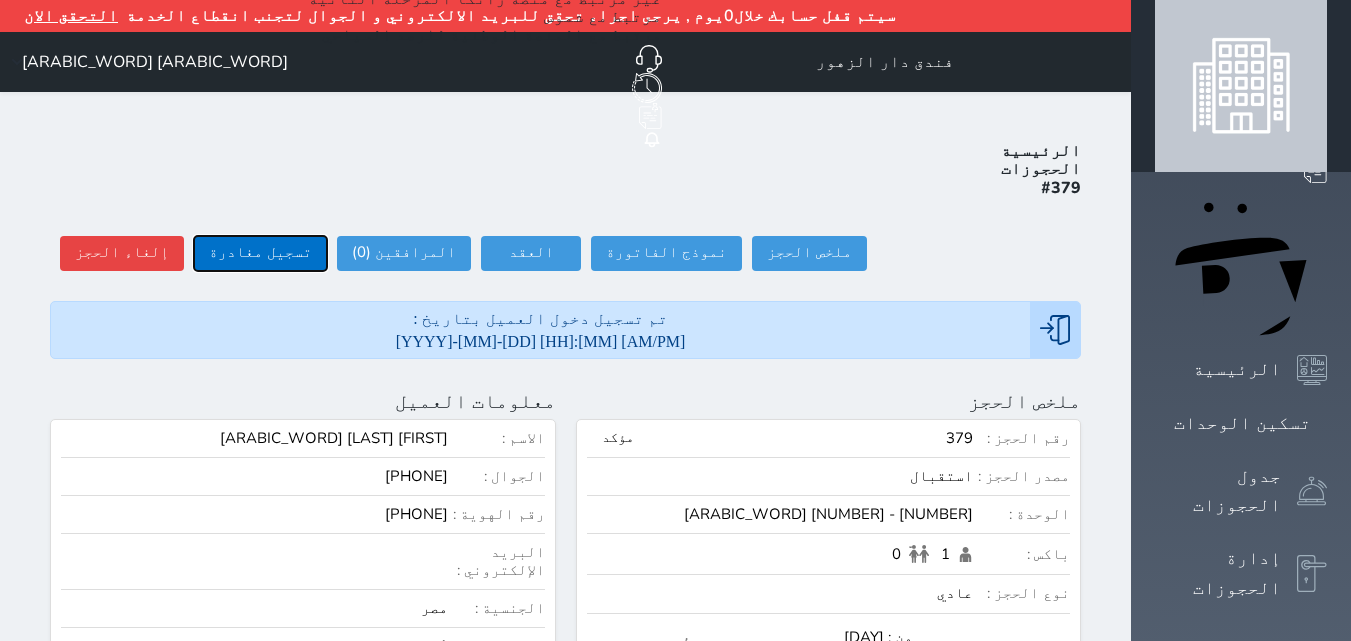 click on "تسجيل مغادرة" at bounding box center [260, 253] 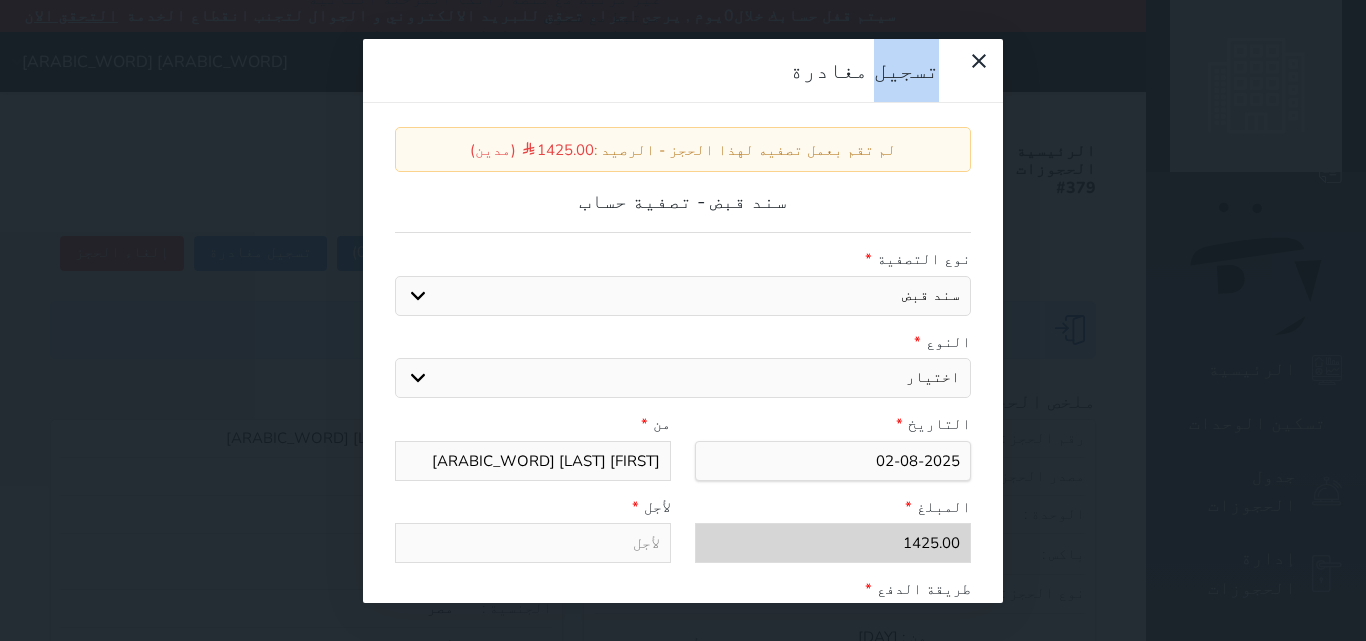 click on "اختيار   مقبوضات عامة
قيمة إيجار
فواتير
عربون
لا ينطبق
آخر
مغسلة
واي فاي - الإنترنت
مواقف السيارات
طعام
الأغذية والمشروبات
مشروبات
المشروبات الباردة
المشروبات الساخنة
الإفطار
غداء
عشاء
مخبز و كعك
حمام سباحة
الصالة الرياضية
سبا و خدمات الجمال
اختيار وإسقاط (خدمات النقل)
ميني بار
كابل - تلفزيون
سرير إضافي
تصفيف الشعر
التسوق" at bounding box center [683, 378] 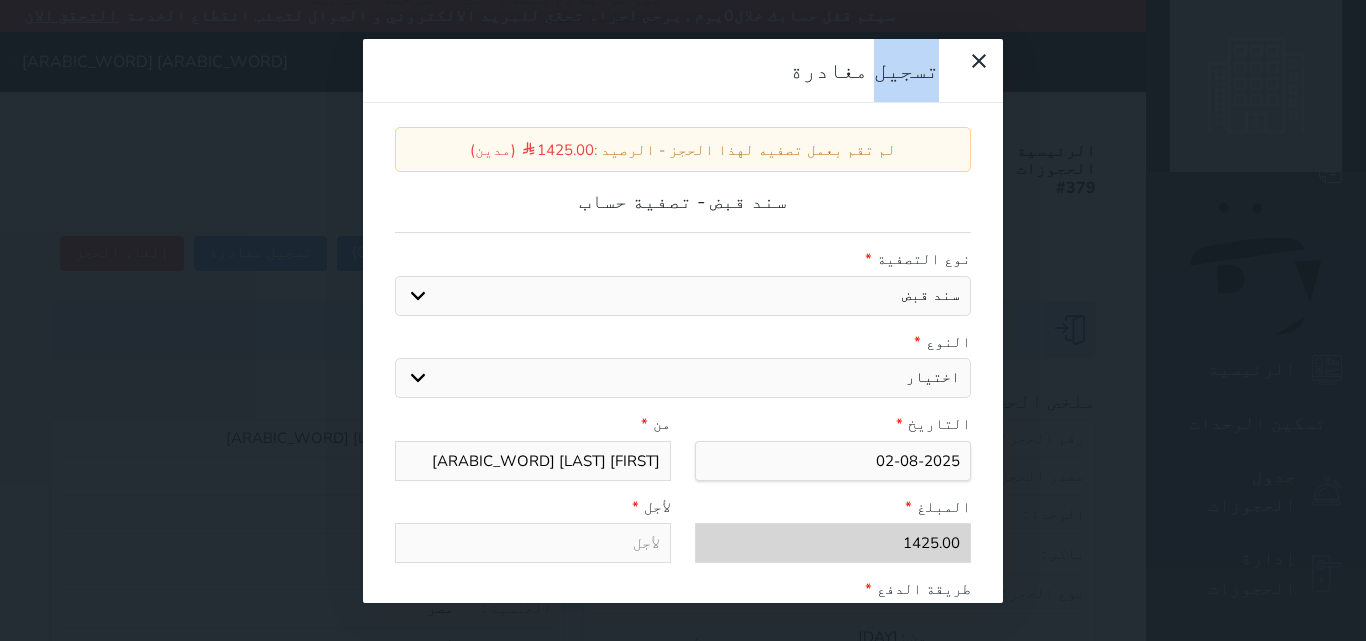 click on "اختيار   مقبوضات عامة
قيمة إيجار
فواتير
عربون
لا ينطبق
آخر
مغسلة
واي فاي - الإنترنت
مواقف السيارات
طعام
الأغذية والمشروبات
مشروبات
المشروبات الباردة
المشروبات الساخنة
الإفطار
غداء
عشاء
مخبز و كعك
حمام سباحة
الصالة الرياضية
سبا و خدمات الجمال
اختيار وإسقاط (خدمات النقل)
ميني بار
كابل - تلفزيون
سرير إضافي
تصفيف الشعر
التسوق" at bounding box center (683, 378) 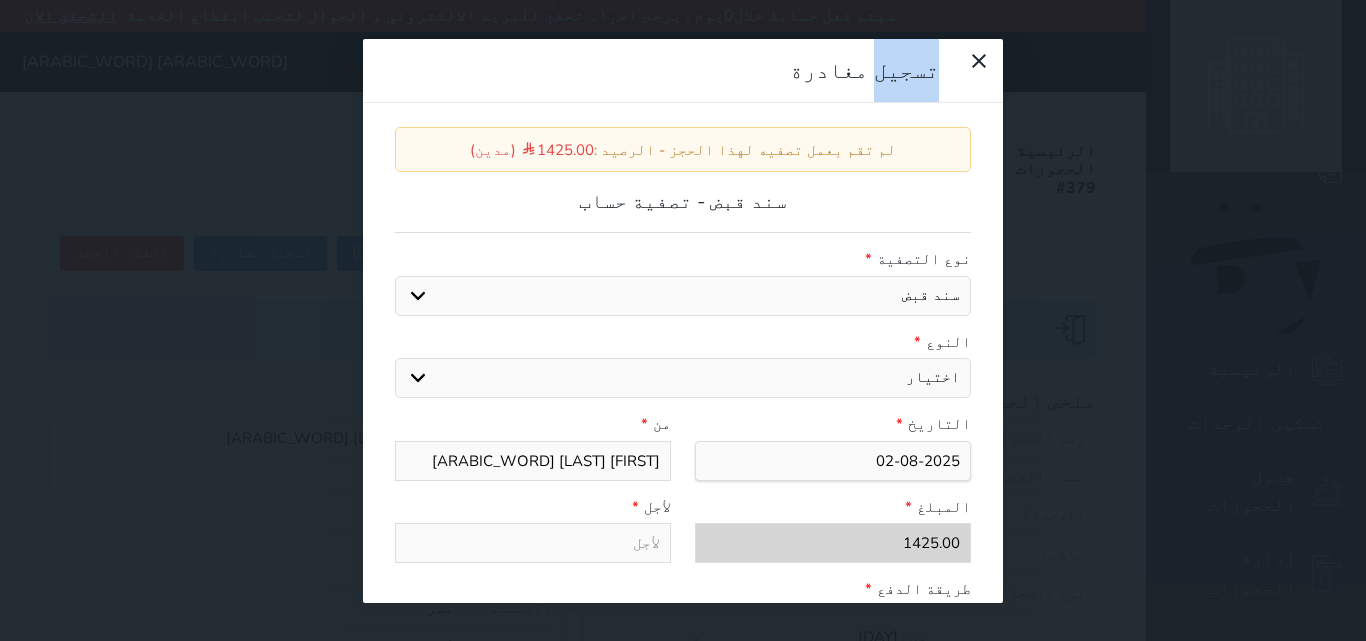 select on "95775" 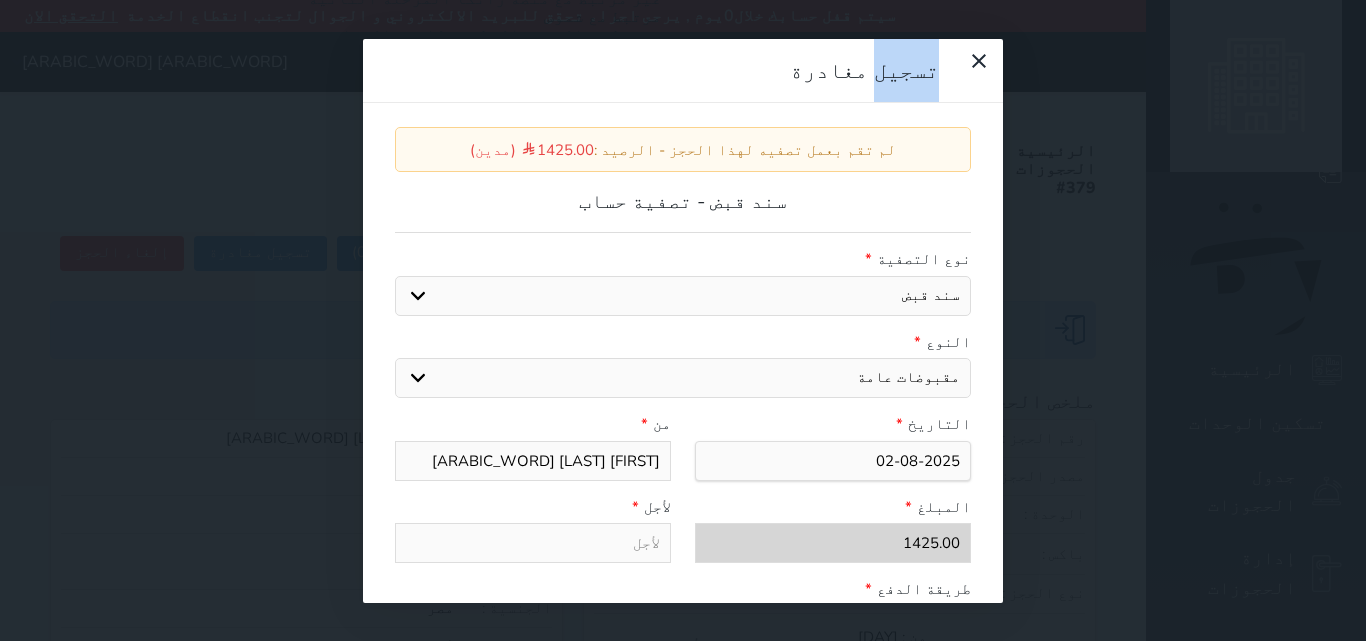 type on "[ARABIC_WORD] [ARABIC_WORD] - [ARABIC_WORD] - [NUMBER]" 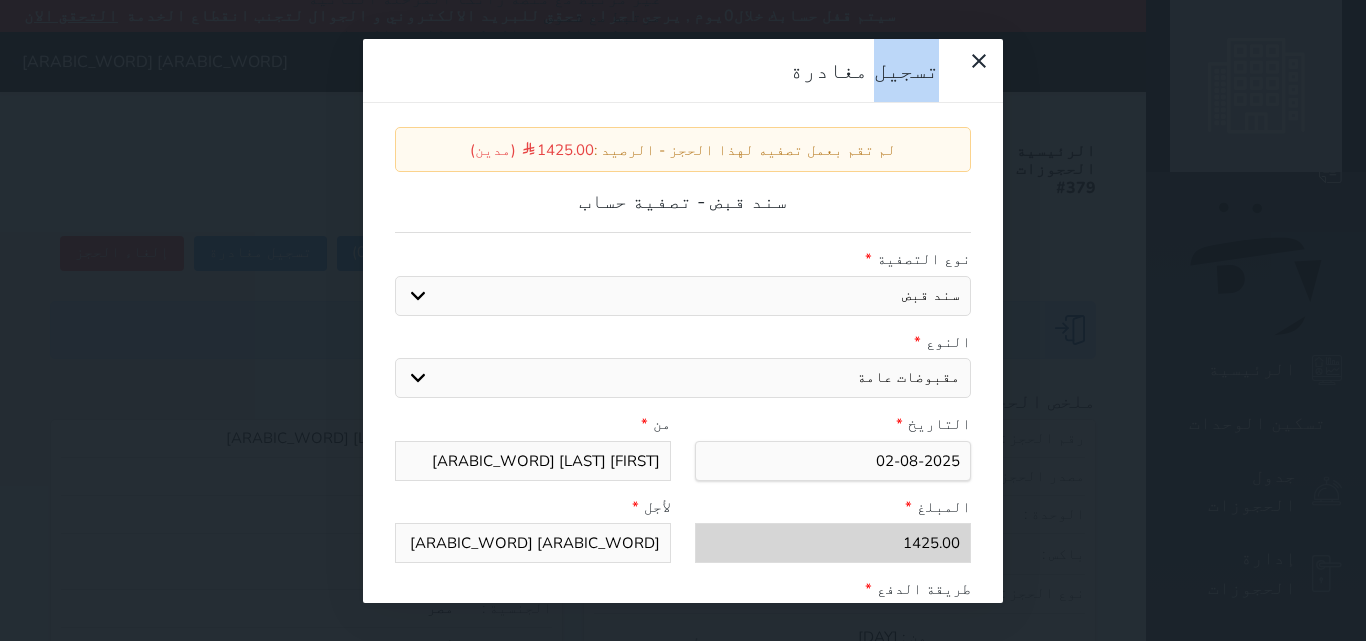 select on "95776" 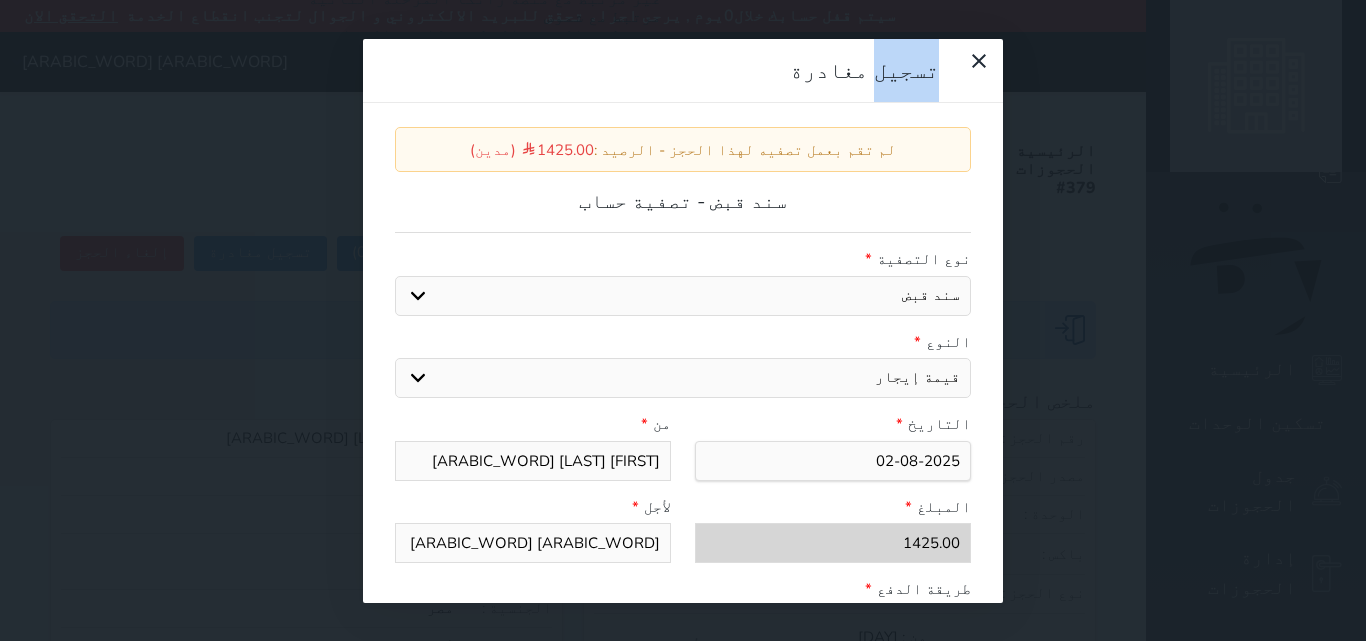 type on "قيمة إيجار - الوحدة - 407" 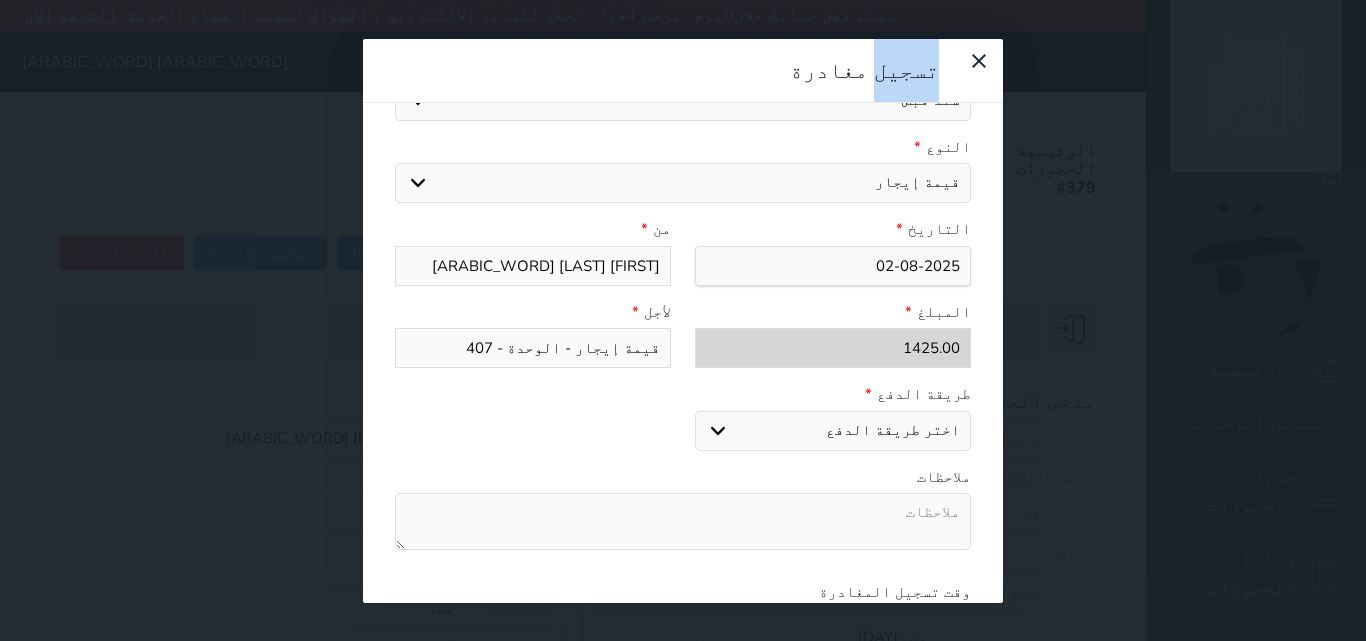 scroll, scrollTop: 200, scrollLeft: 0, axis: vertical 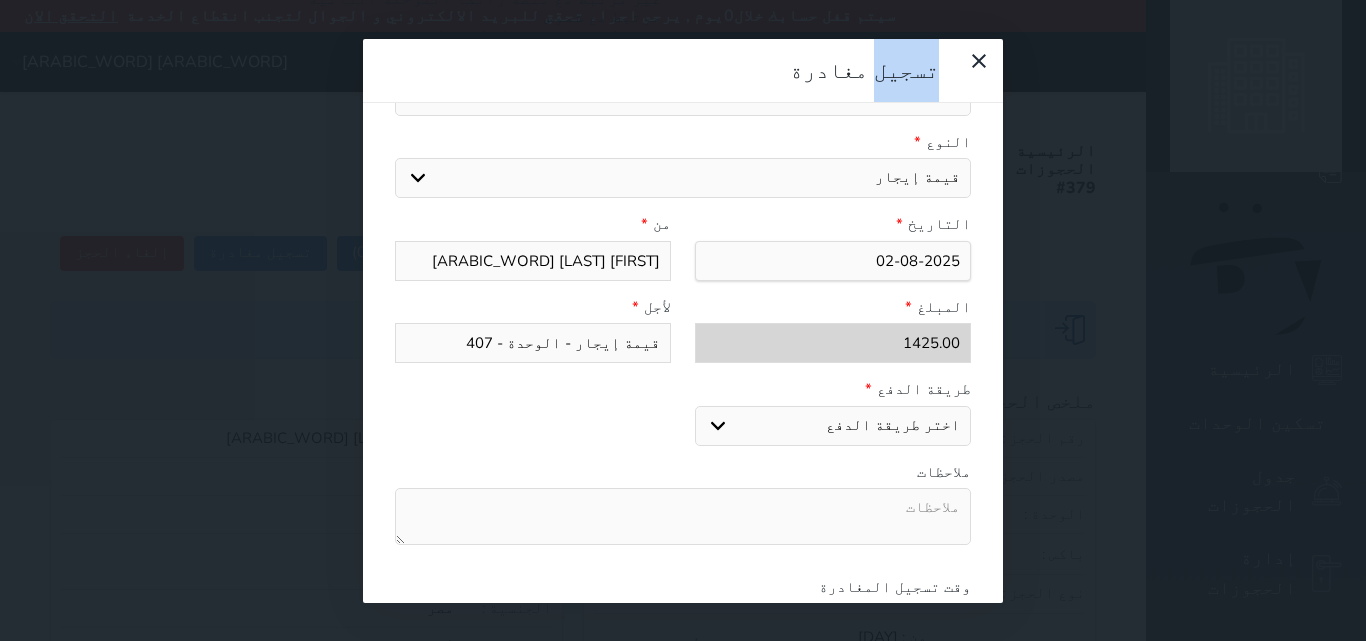 click on "اختر طريقة الدفع   دفع نقدى   تحويل بنكى   مدى   بطاقة ائتمان" at bounding box center (833, 426) 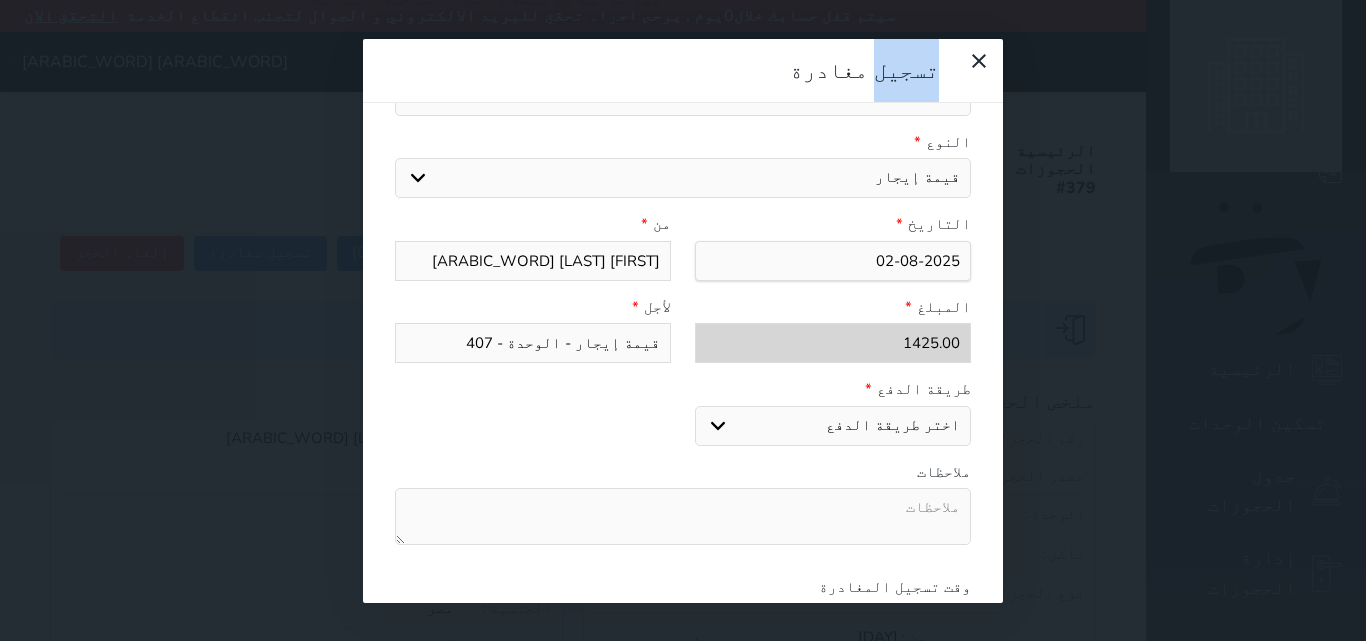 select on "cash" 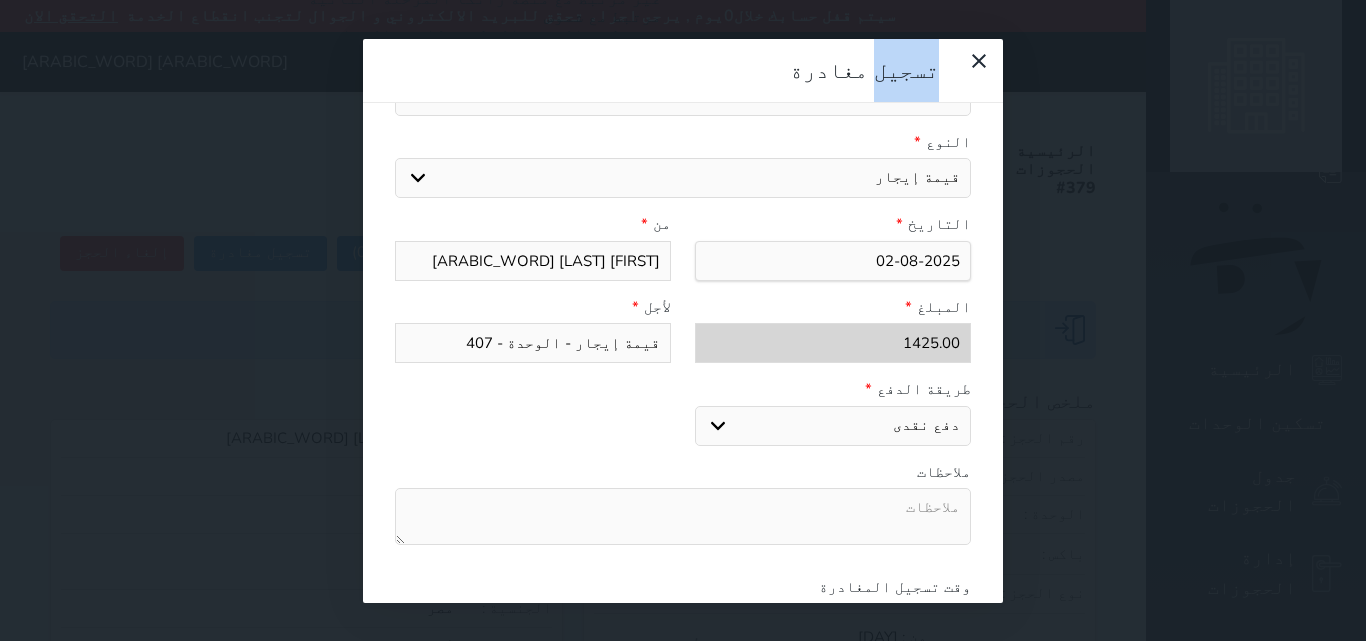 click on "اختر طريقة الدفع   دفع نقدى   تحويل بنكى   مدى   بطاقة ائتمان" at bounding box center (833, 426) 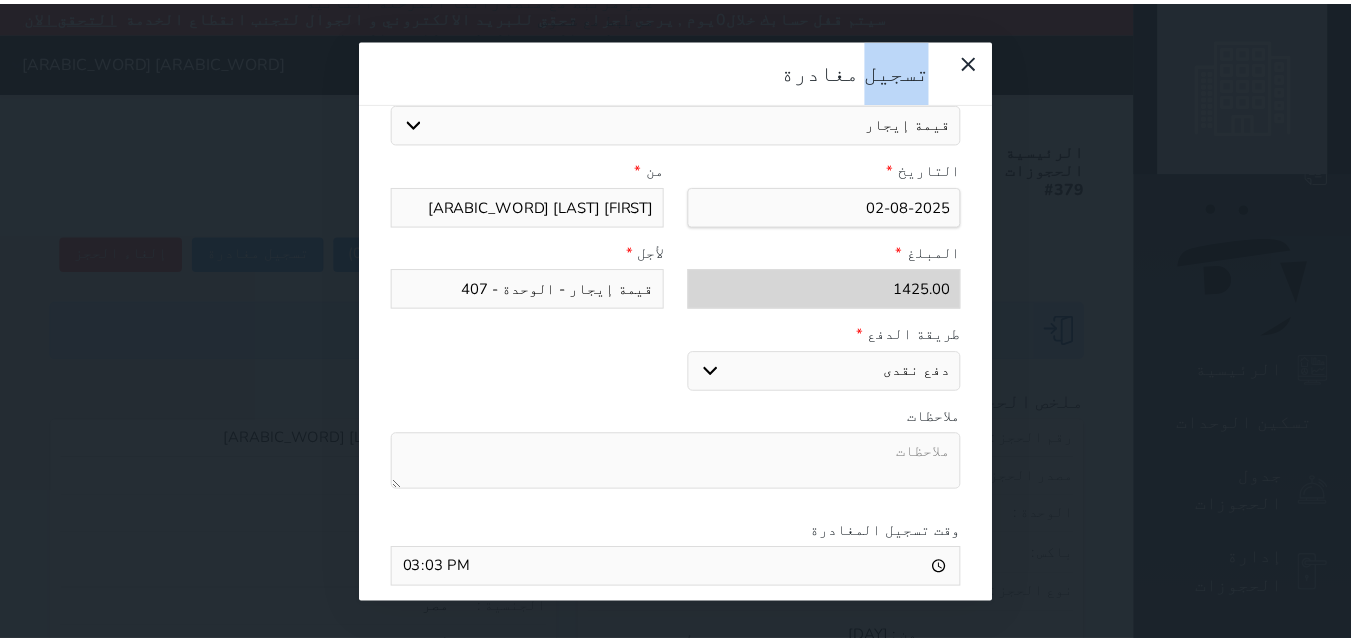 scroll, scrollTop: 309, scrollLeft: 0, axis: vertical 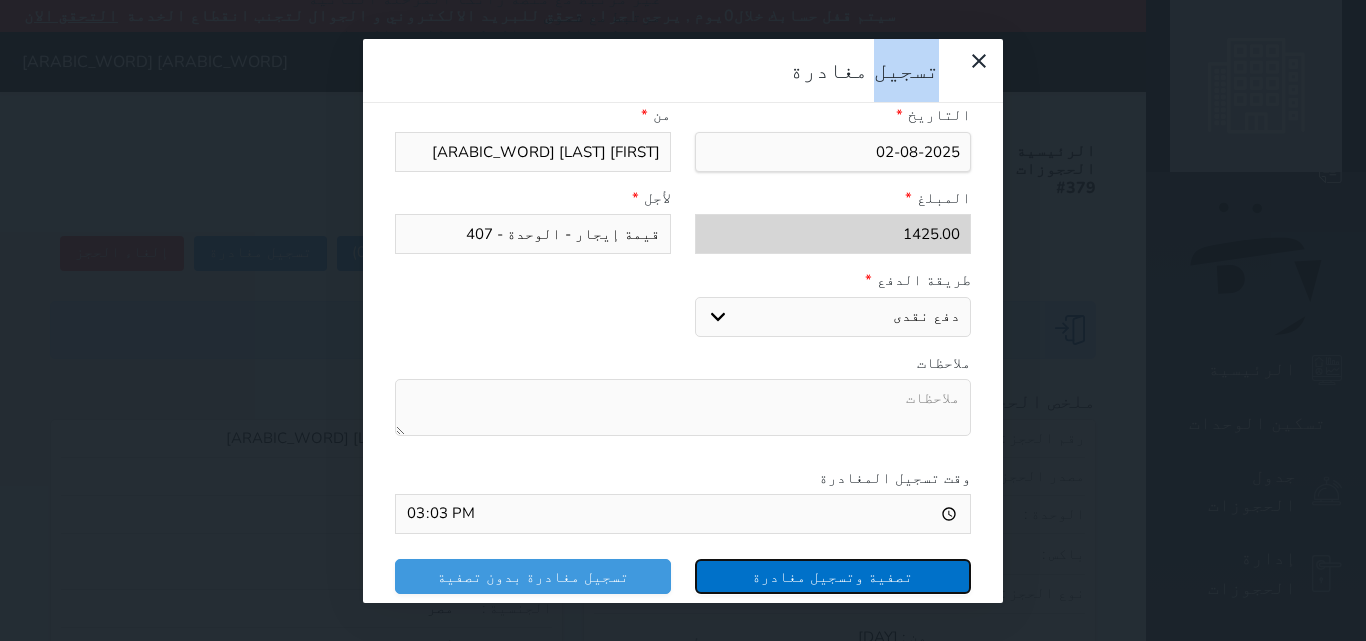 click on "تصفية وتسجيل مغادرة" at bounding box center (833, 576) 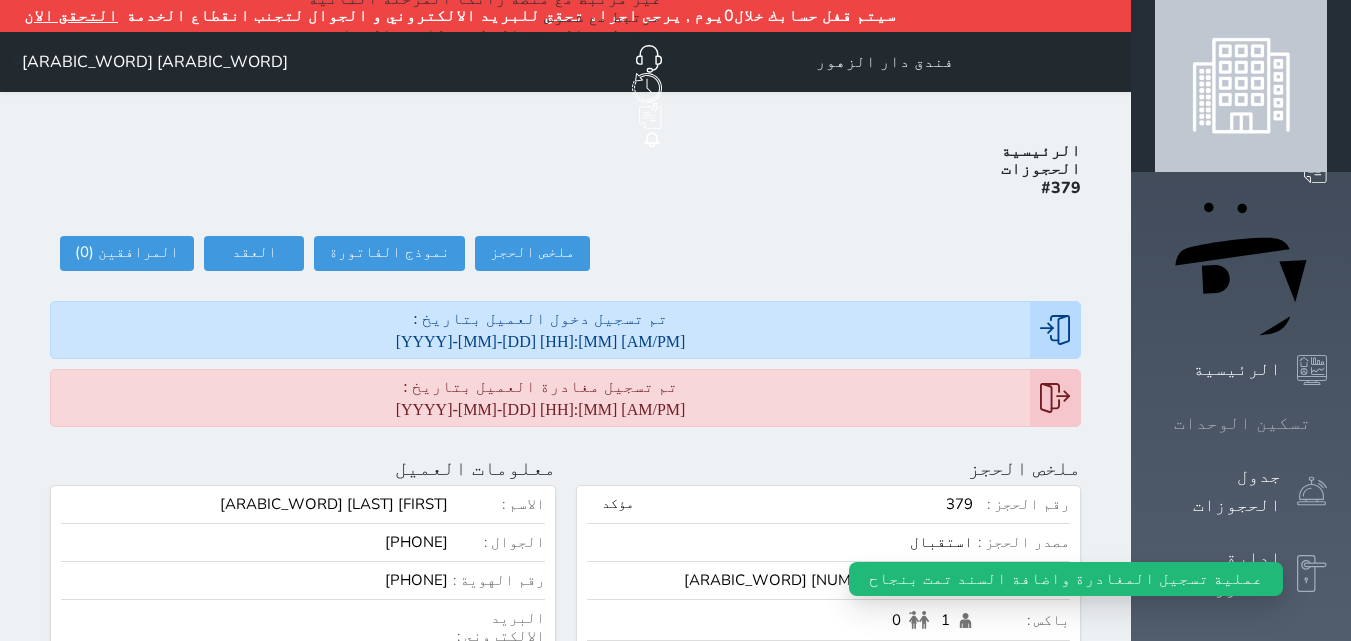 click on "تسكين الوحدات" at bounding box center [1242, 423] 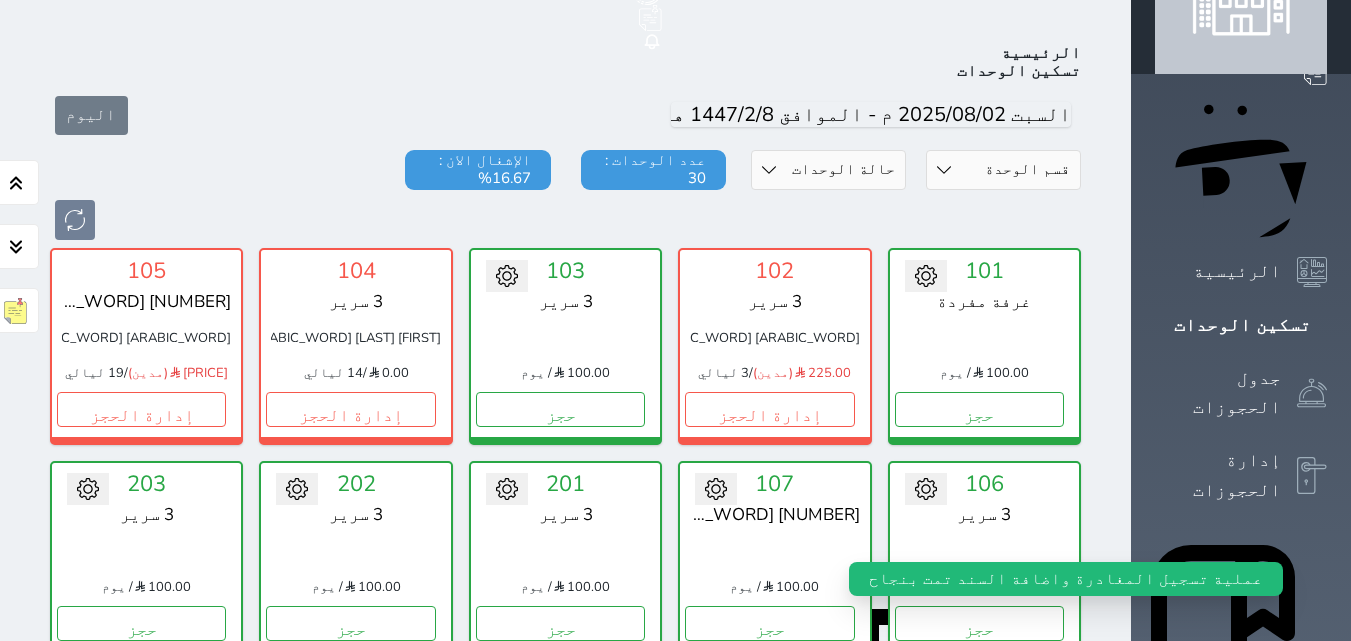 scroll, scrollTop: 0, scrollLeft: 0, axis: both 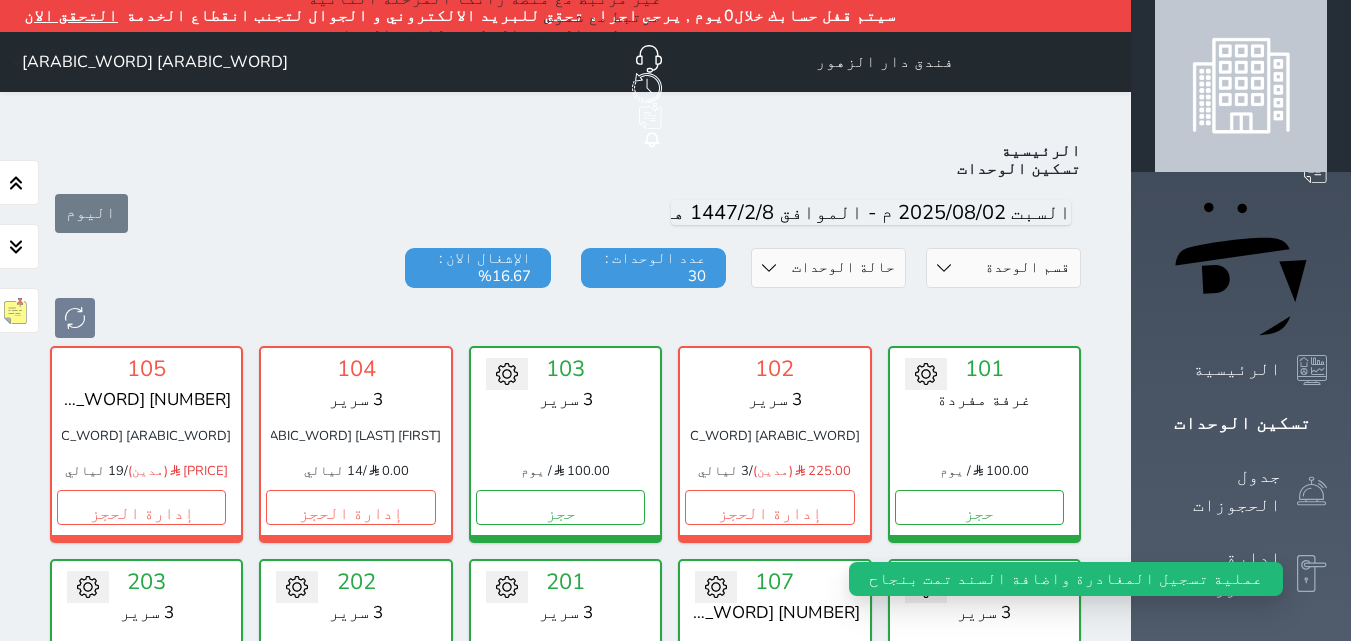 click on "التحقق الان" at bounding box center [71, 16] 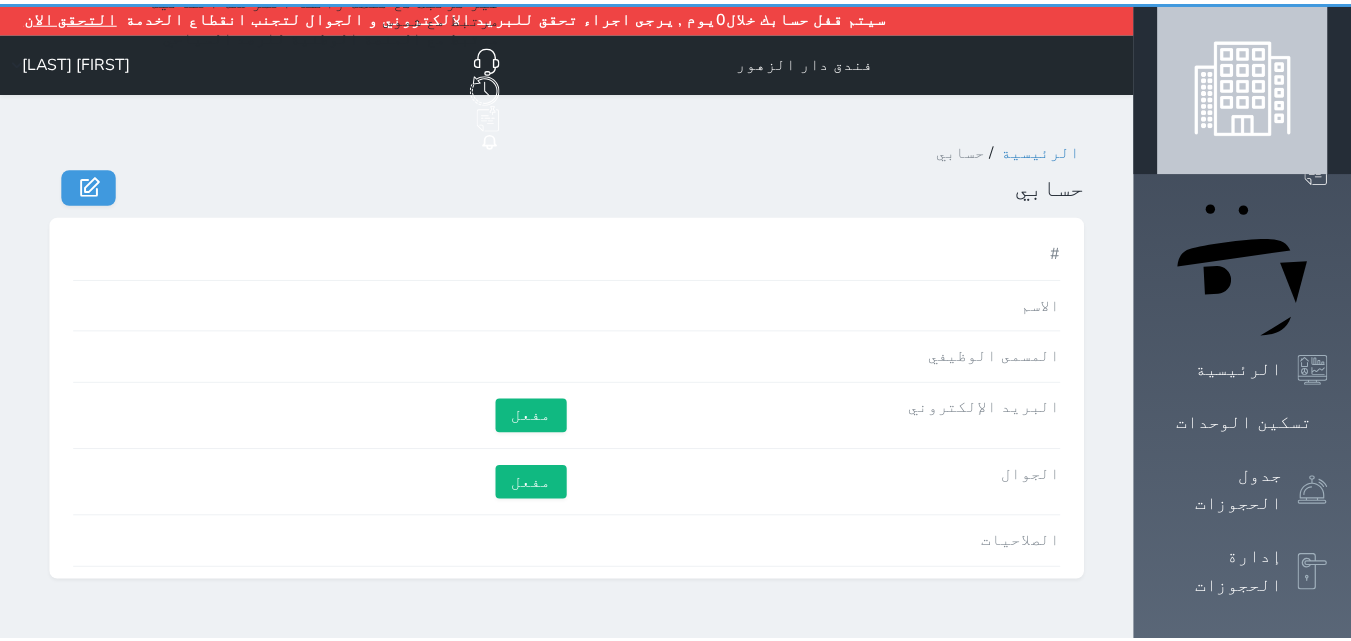 scroll, scrollTop: 0, scrollLeft: 0, axis: both 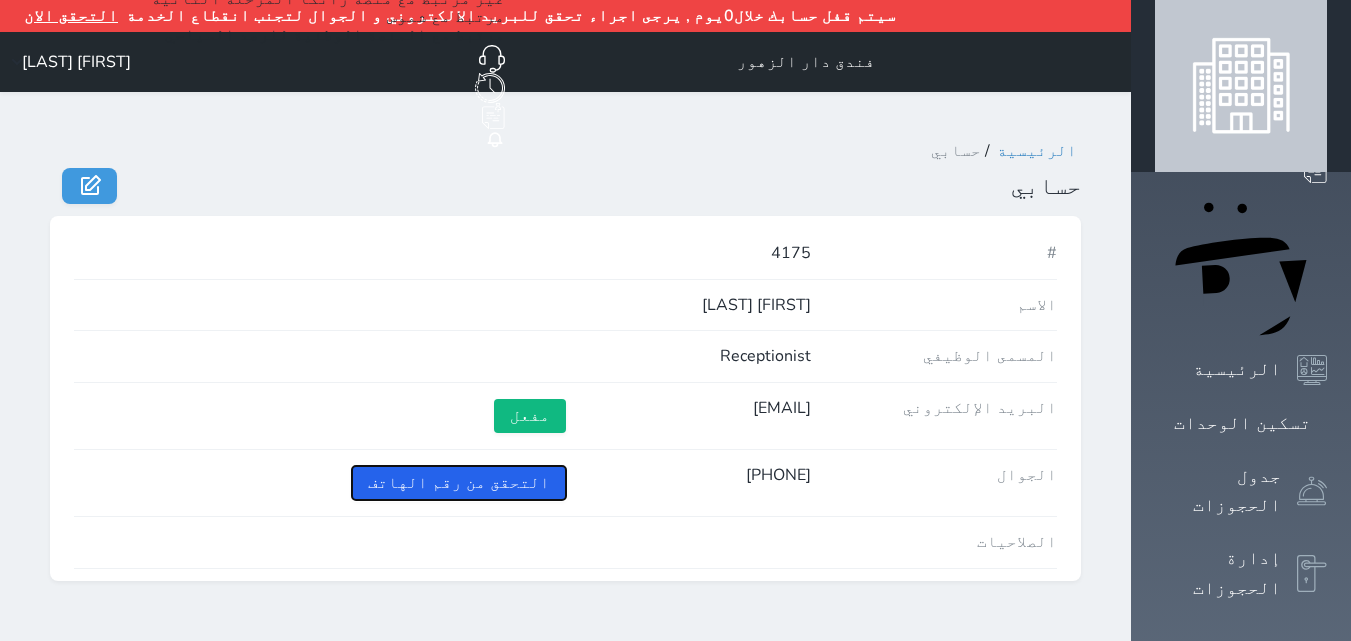 click on "التحقق من رقم الهاتف" at bounding box center (459, 483) 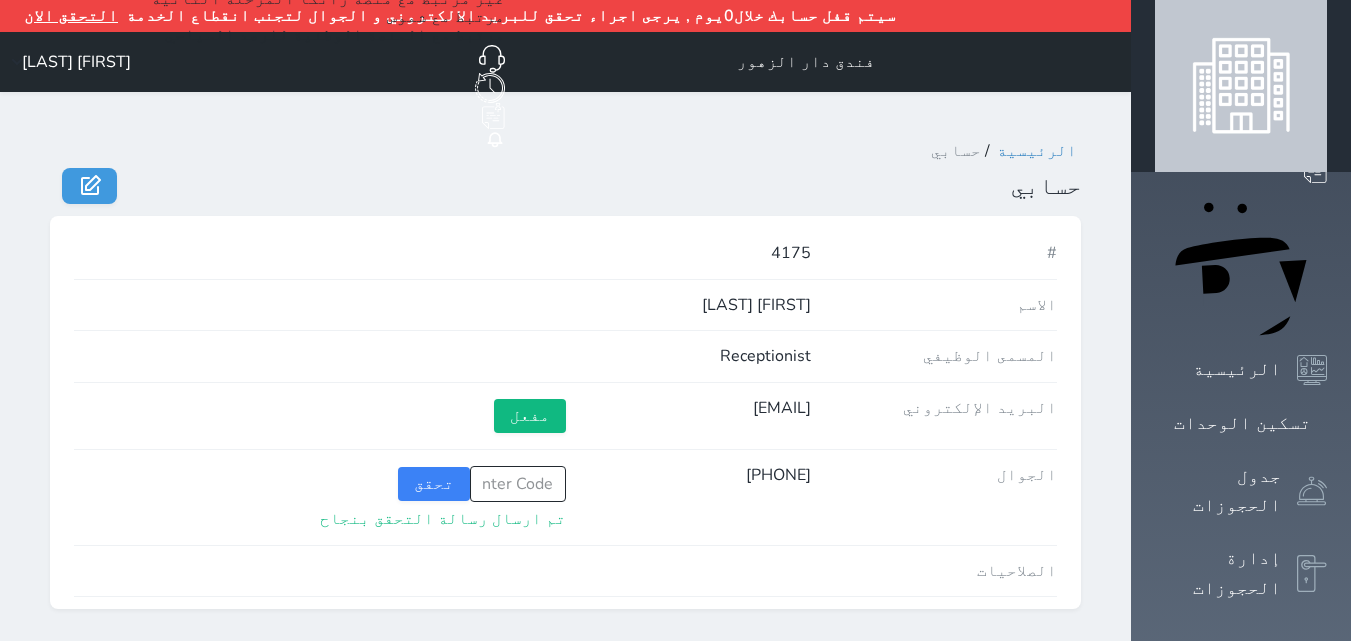 click at bounding box center [518, 484] 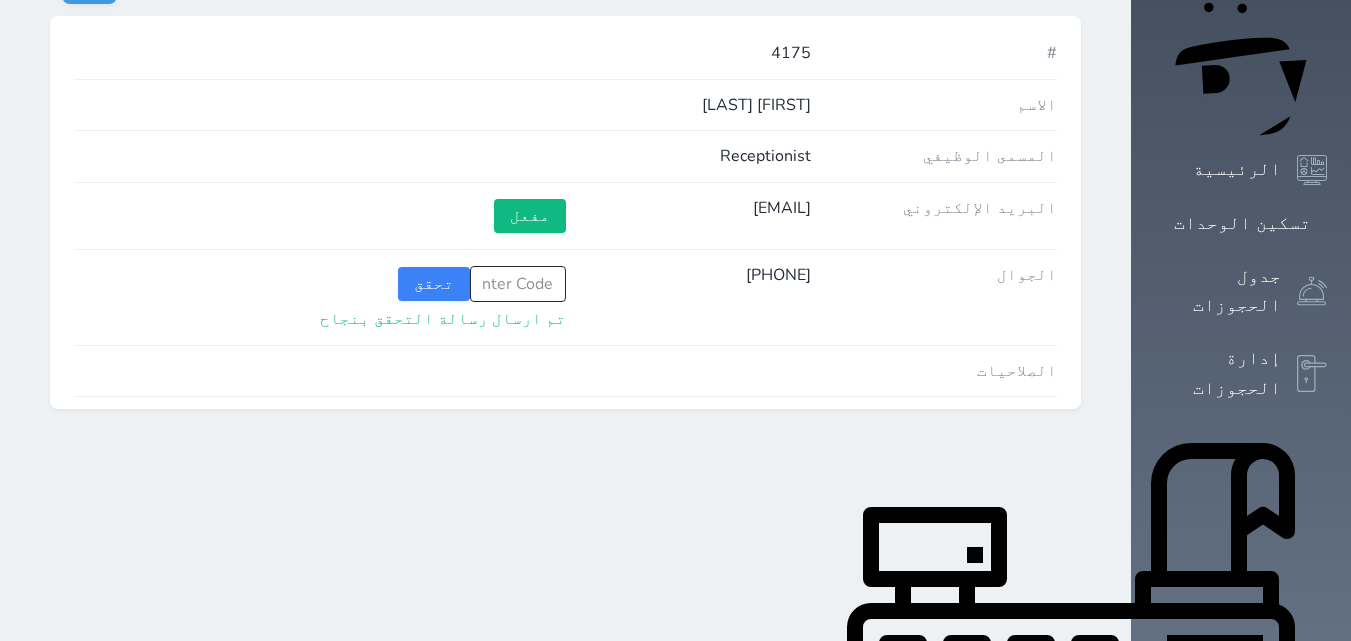 scroll, scrollTop: 100, scrollLeft: 0, axis: vertical 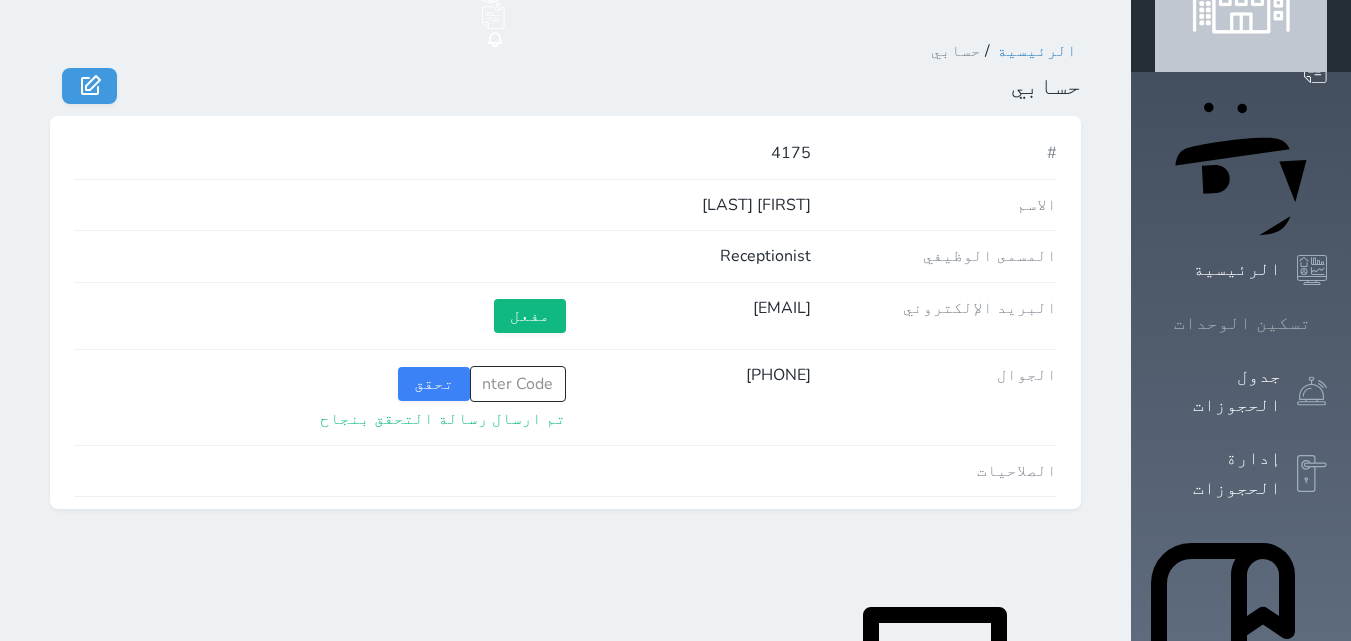 click on "تسكين الوحدات" at bounding box center (1242, 323) 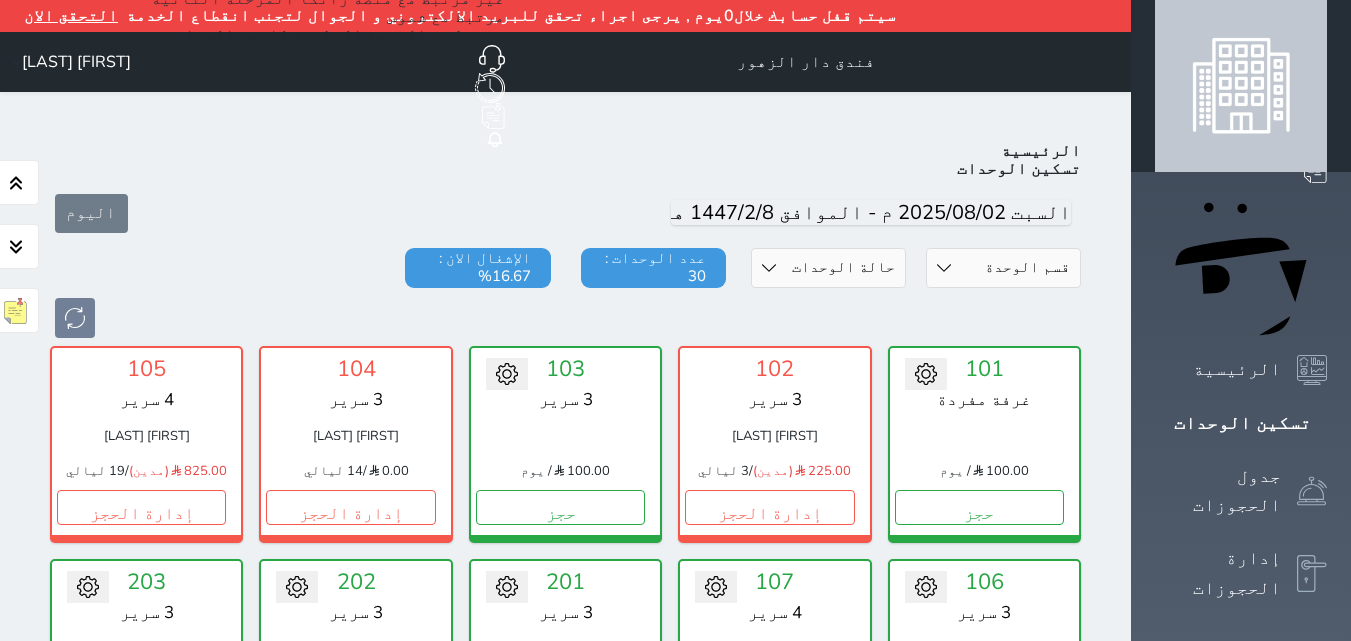 scroll, scrollTop: 110, scrollLeft: 0, axis: vertical 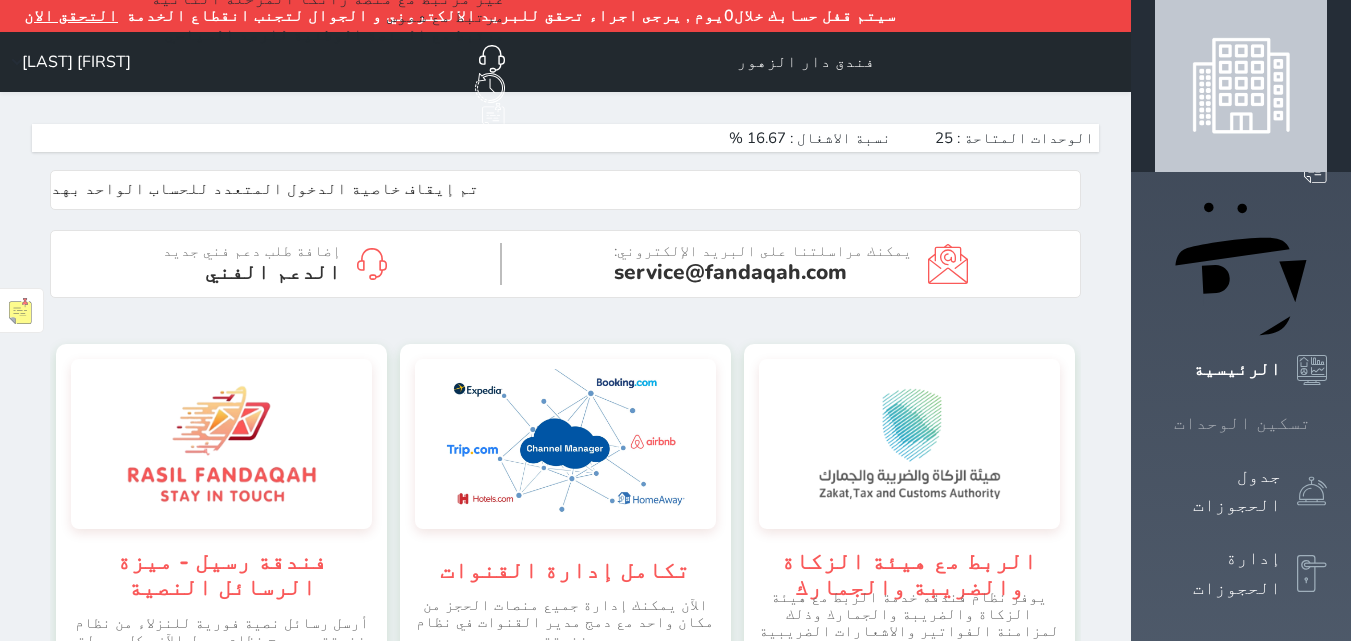 click on "تسكين الوحدات" at bounding box center [1242, 423] 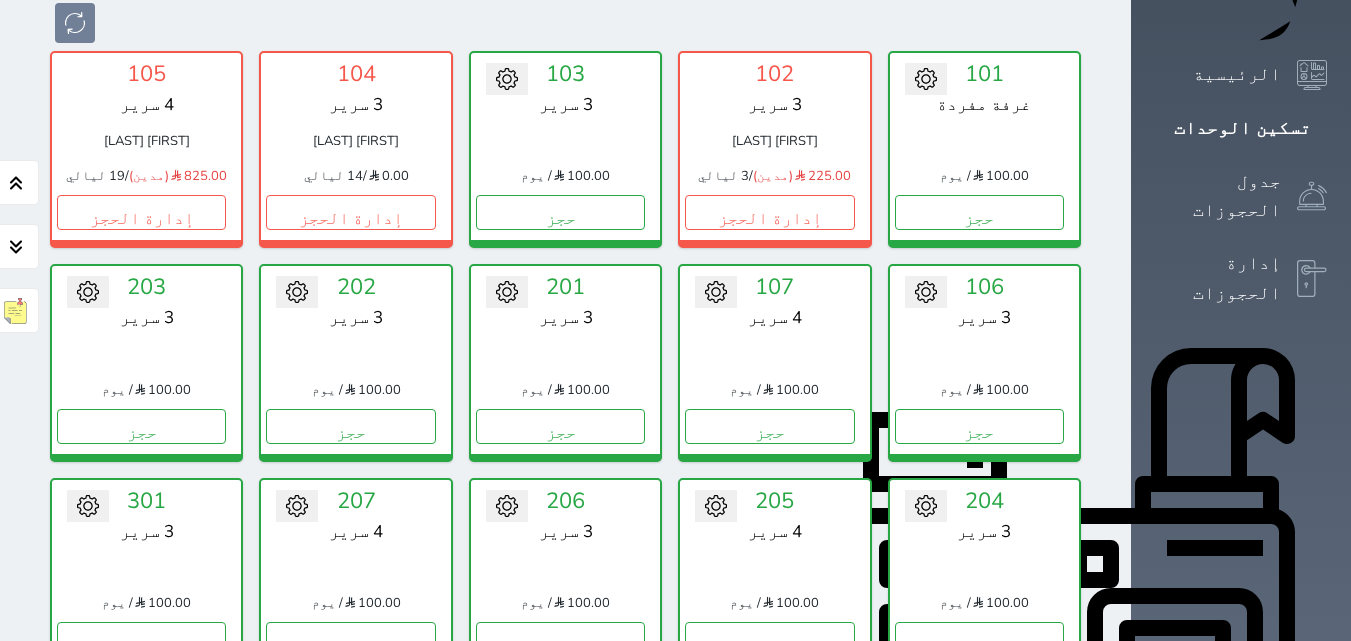 scroll, scrollTop: 306, scrollLeft: 0, axis: vertical 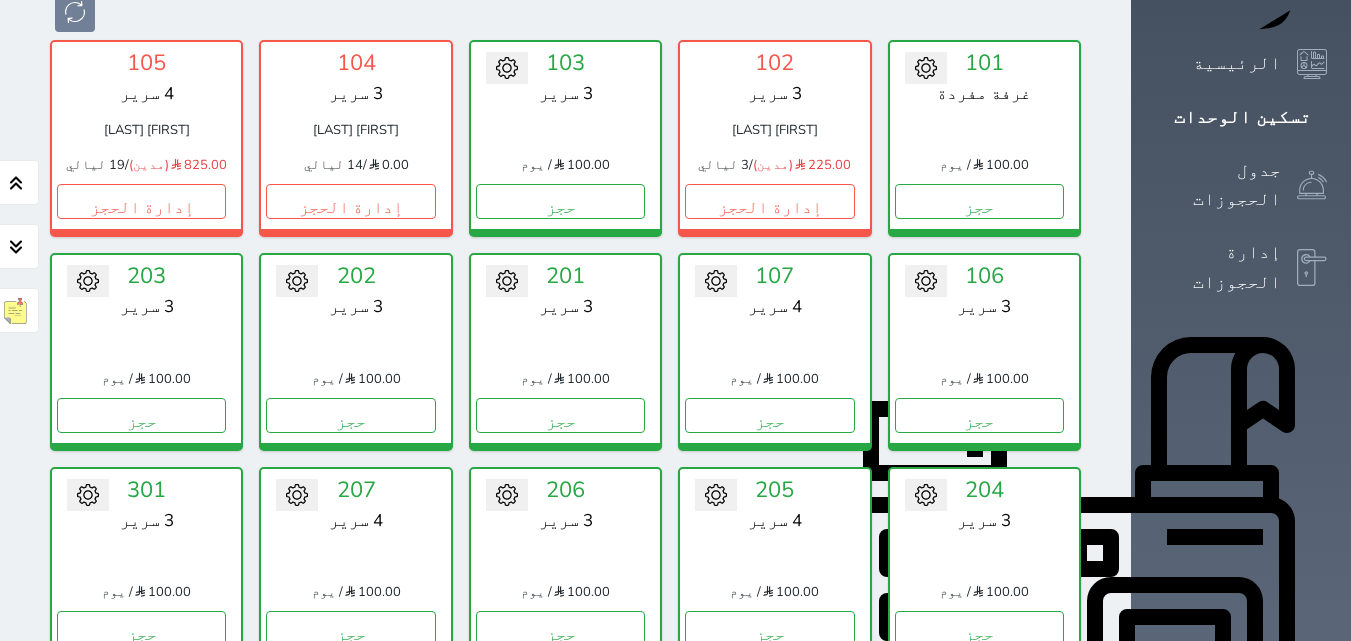 drag, startPoint x: 1118, startPoint y: 284, endPoint x: 1137, endPoint y: 200, distance: 86.12201 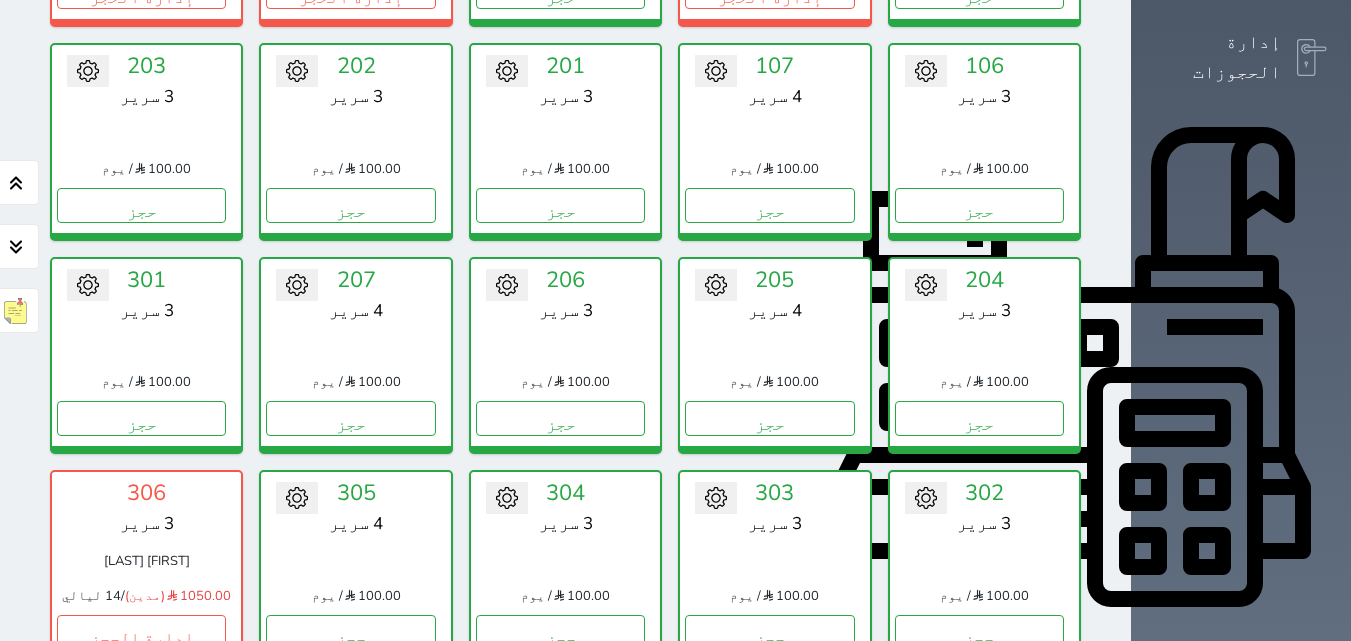 scroll, scrollTop: 500, scrollLeft: 0, axis: vertical 